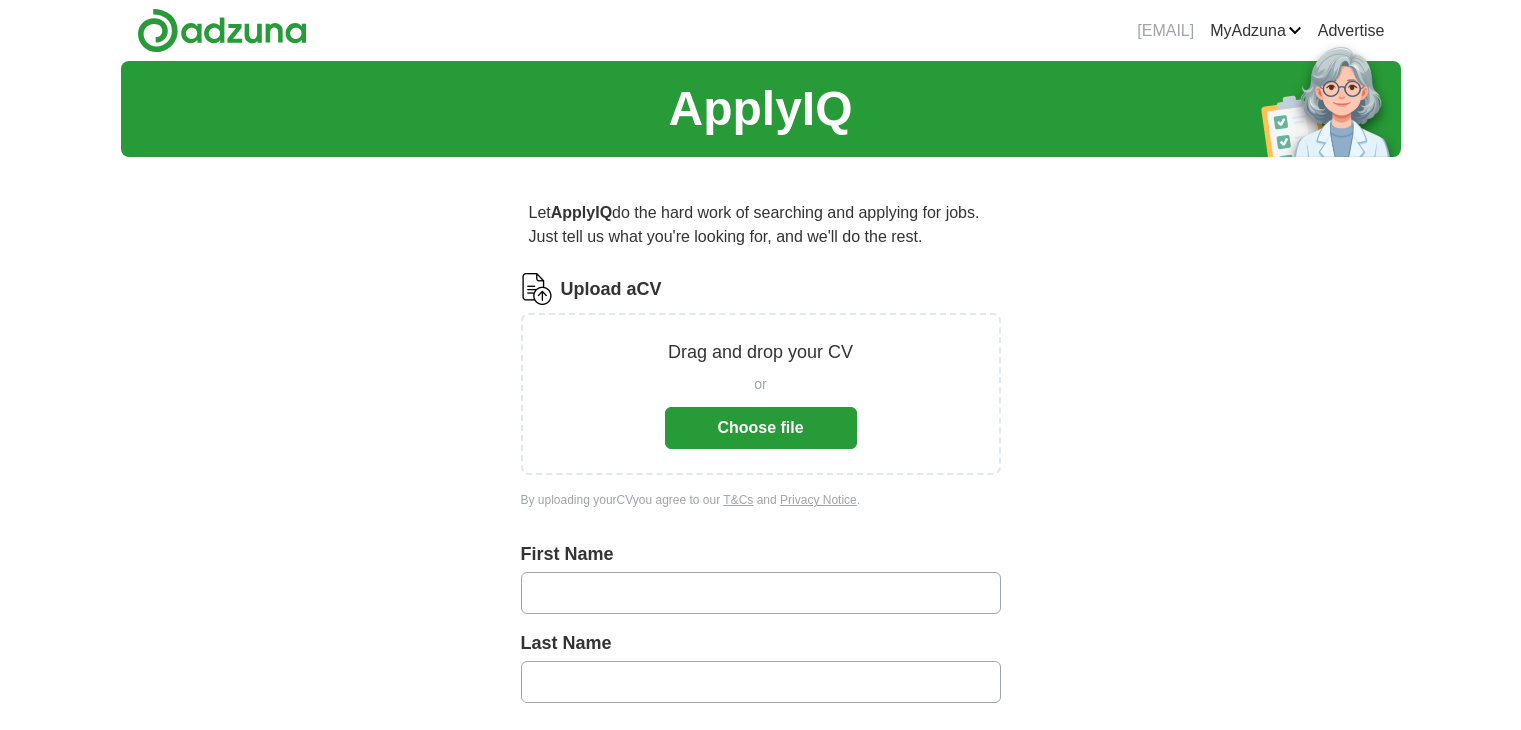 scroll, scrollTop: 0, scrollLeft: 0, axis: both 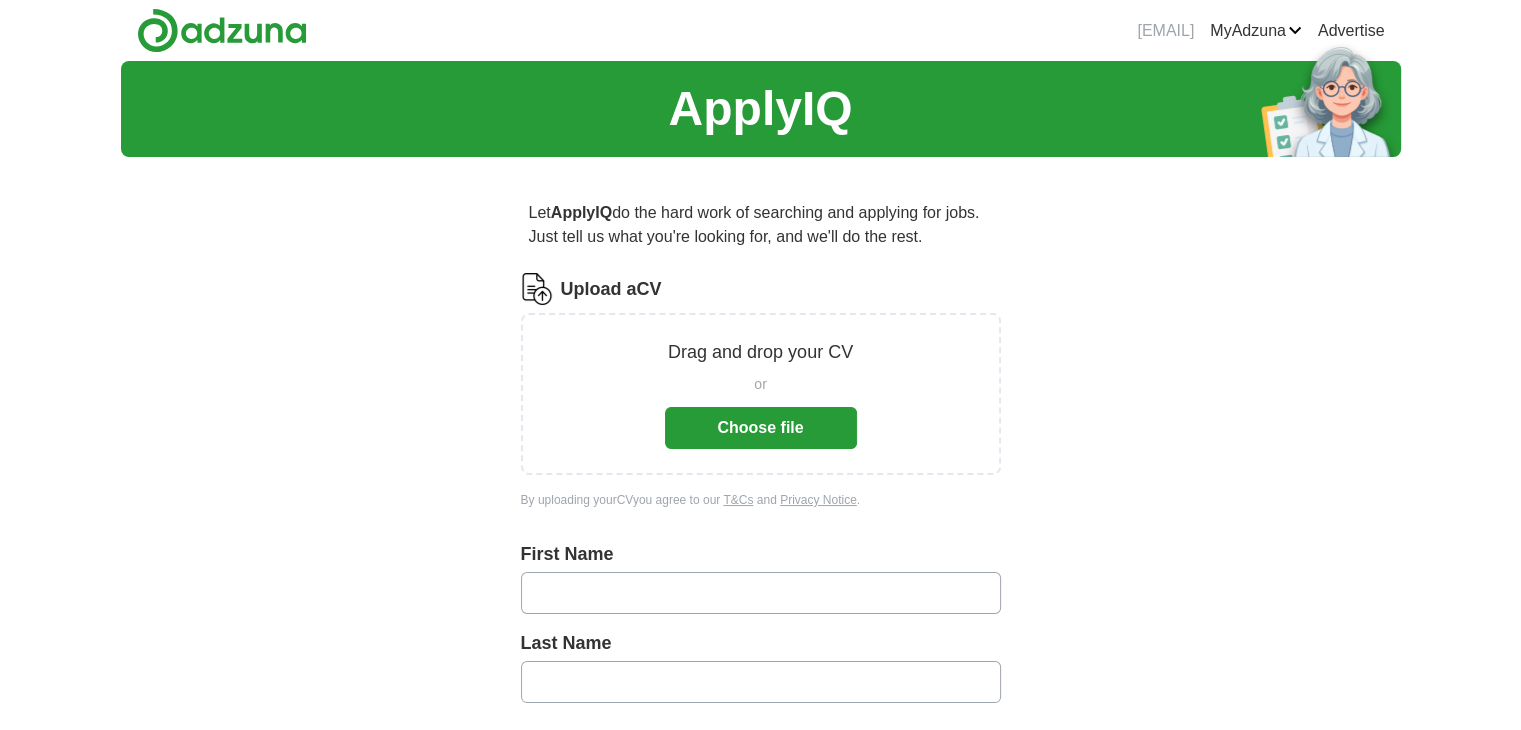 click on "Choose file" at bounding box center [761, 428] 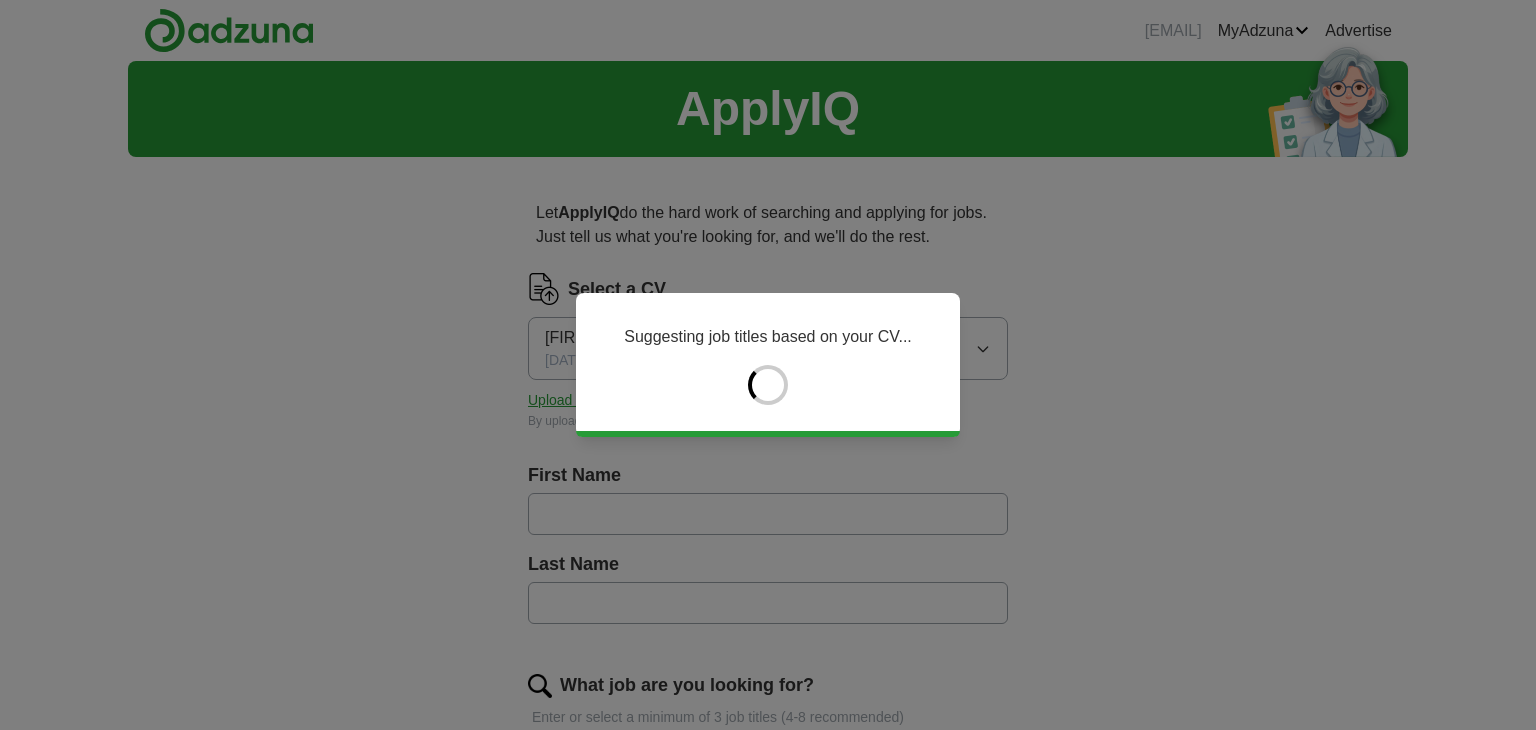 type on "**********" 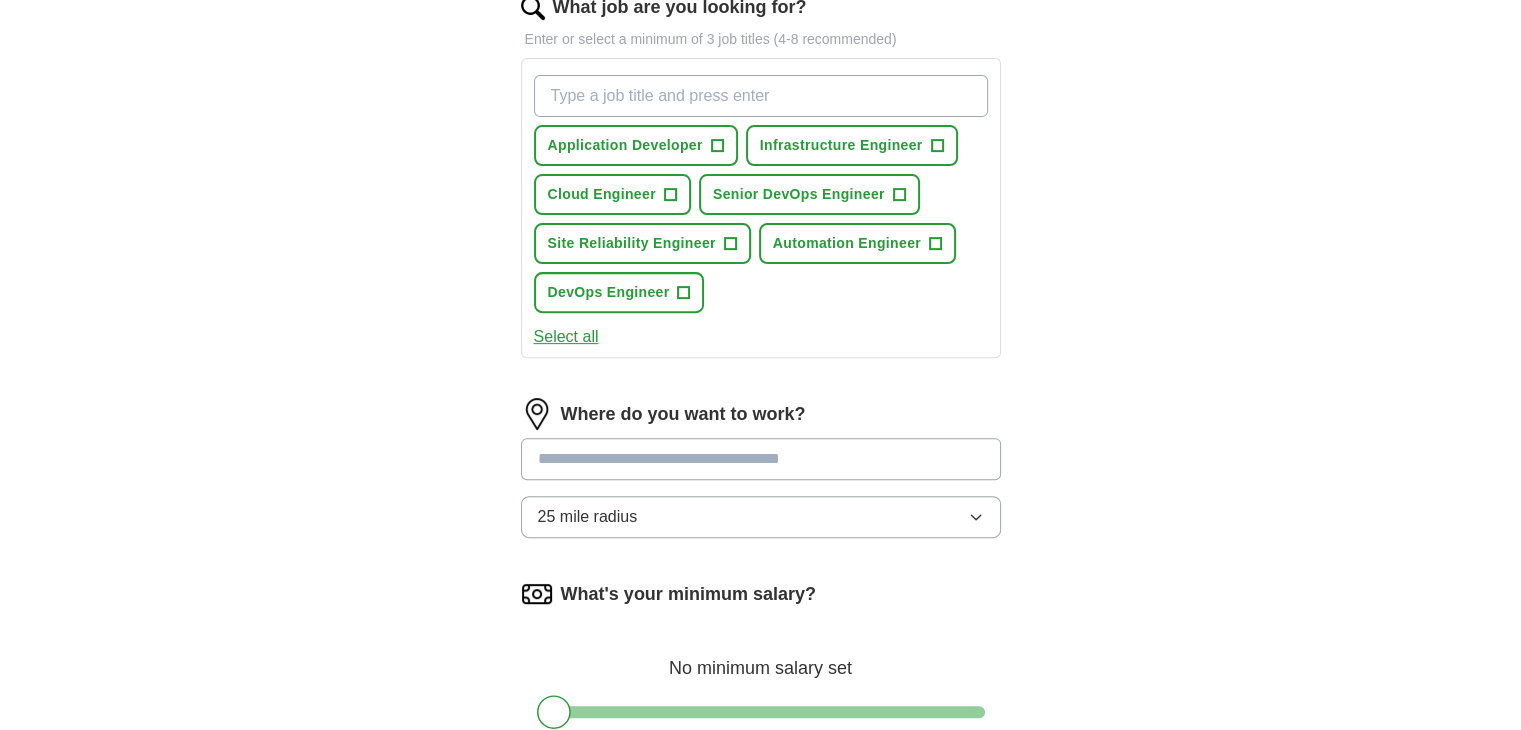 scroll, scrollTop: 679, scrollLeft: 0, axis: vertical 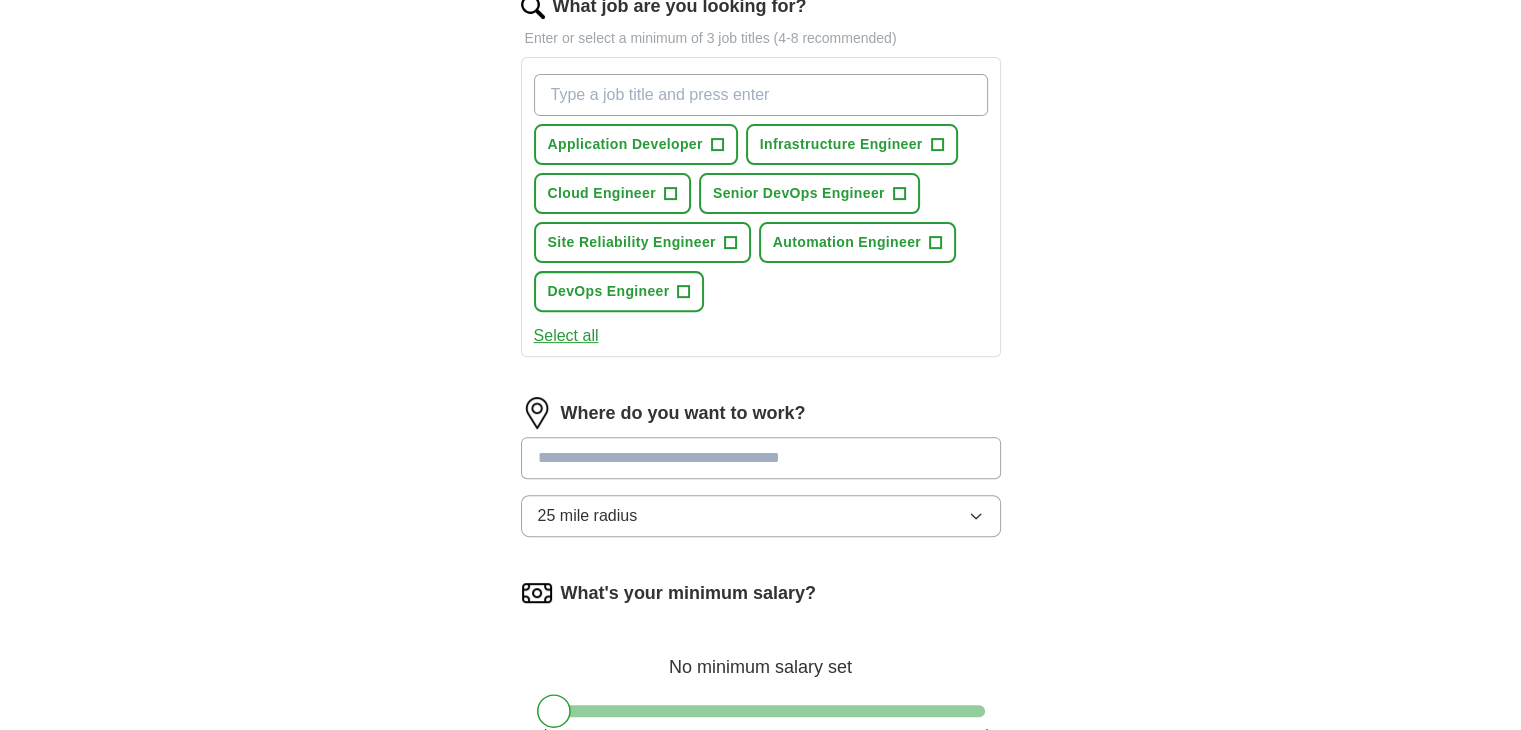 click at bounding box center [761, 458] 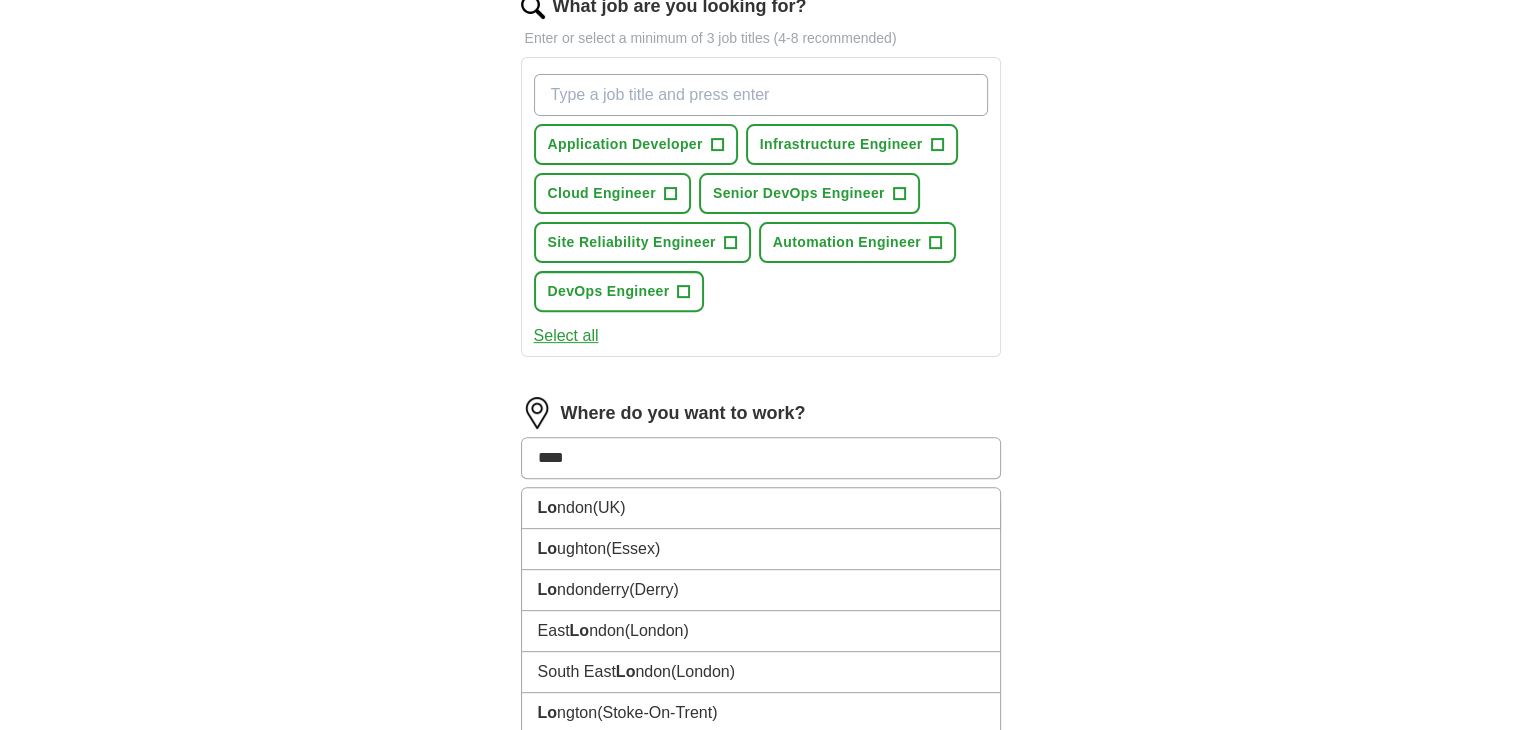 type on "*****" 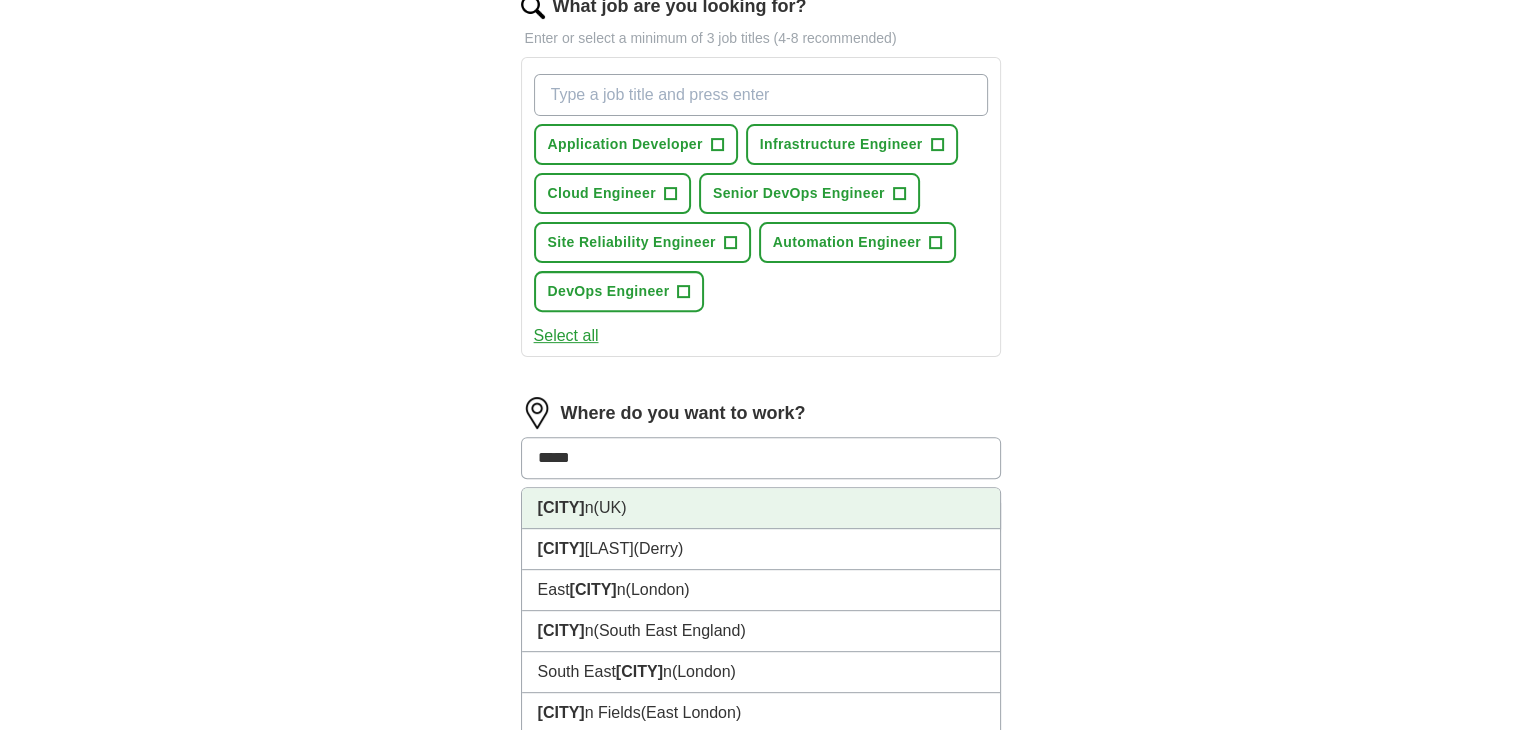 click on "(UK)" at bounding box center [610, 507] 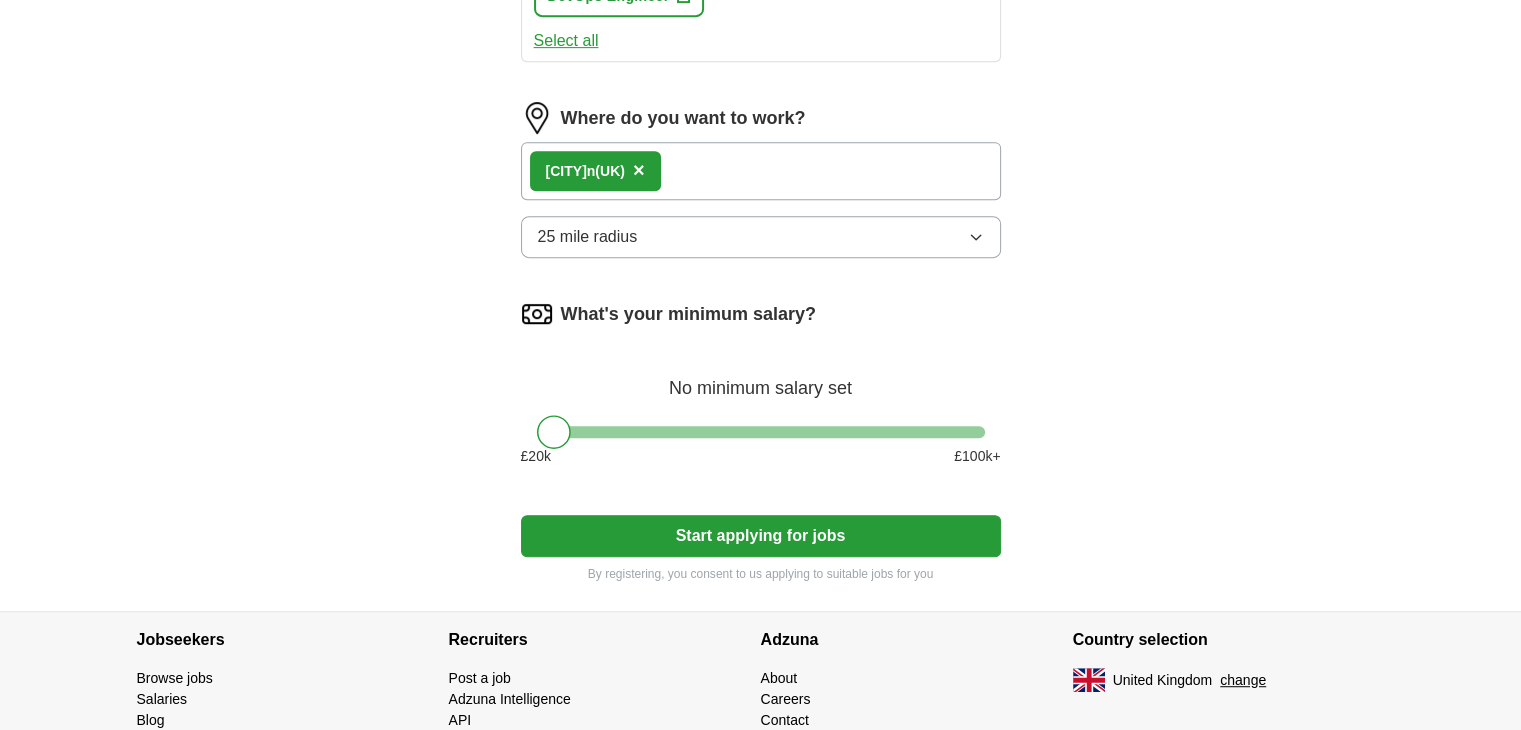 scroll, scrollTop: 1008, scrollLeft: 0, axis: vertical 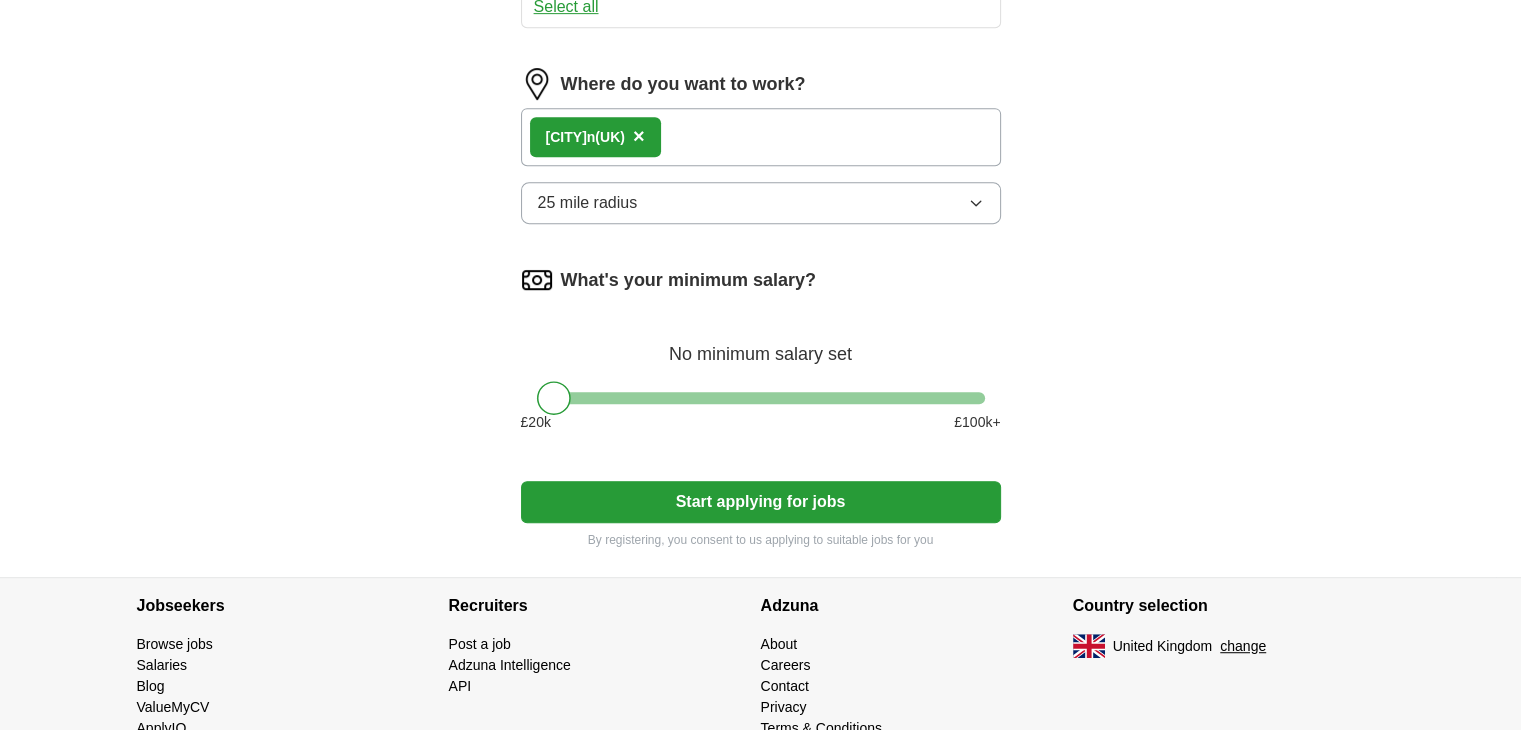 click on "Start applying for jobs" at bounding box center (761, 502) 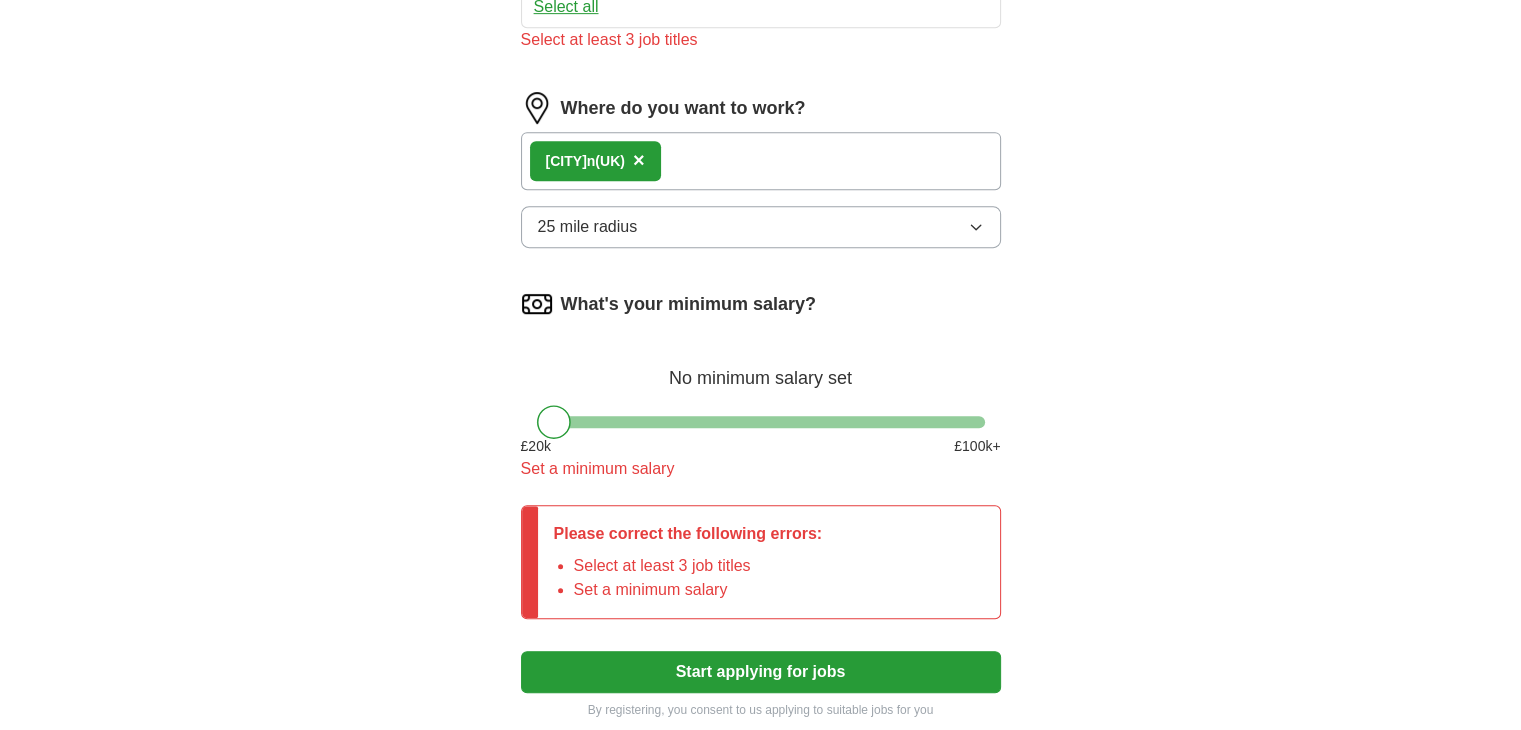 click at bounding box center (761, 422) 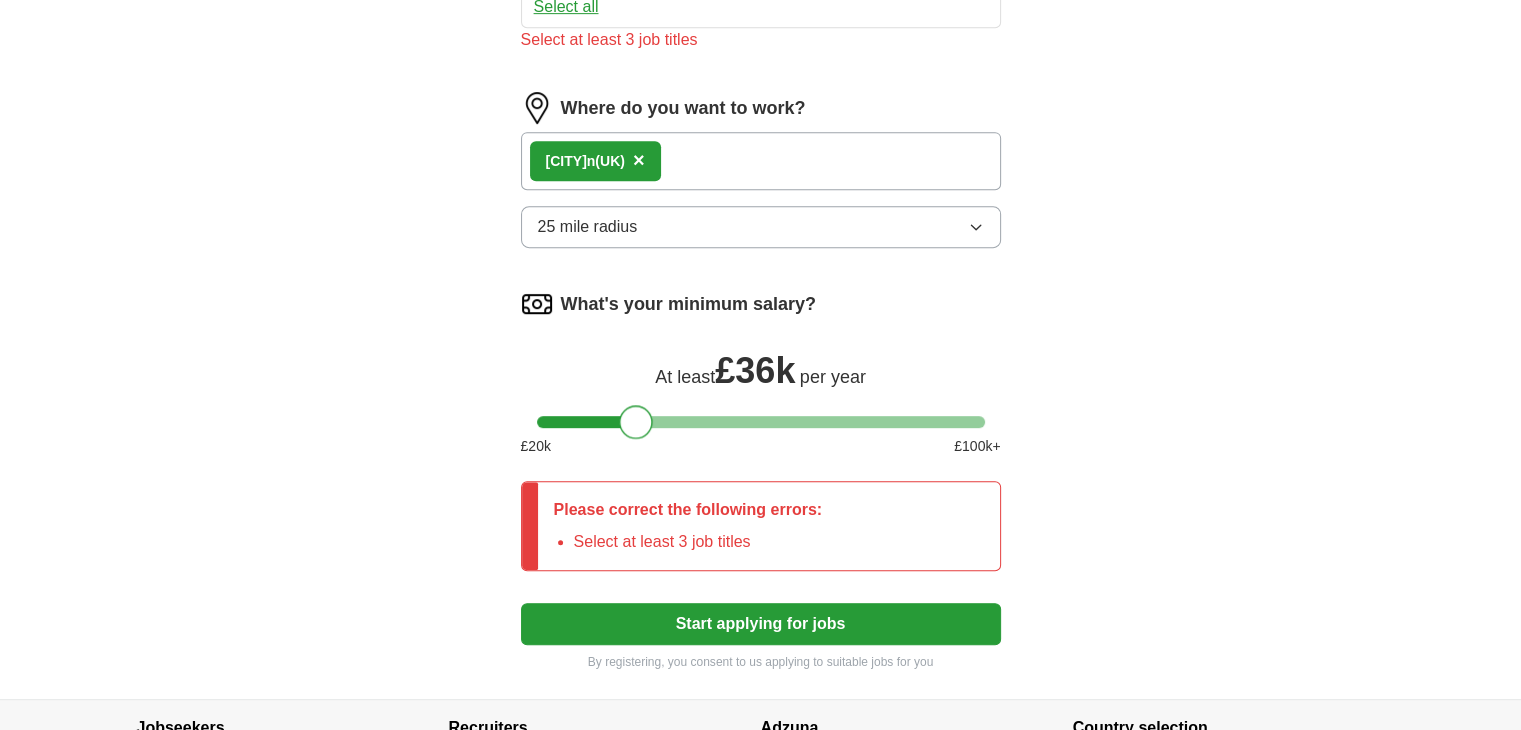 click at bounding box center (761, 422) 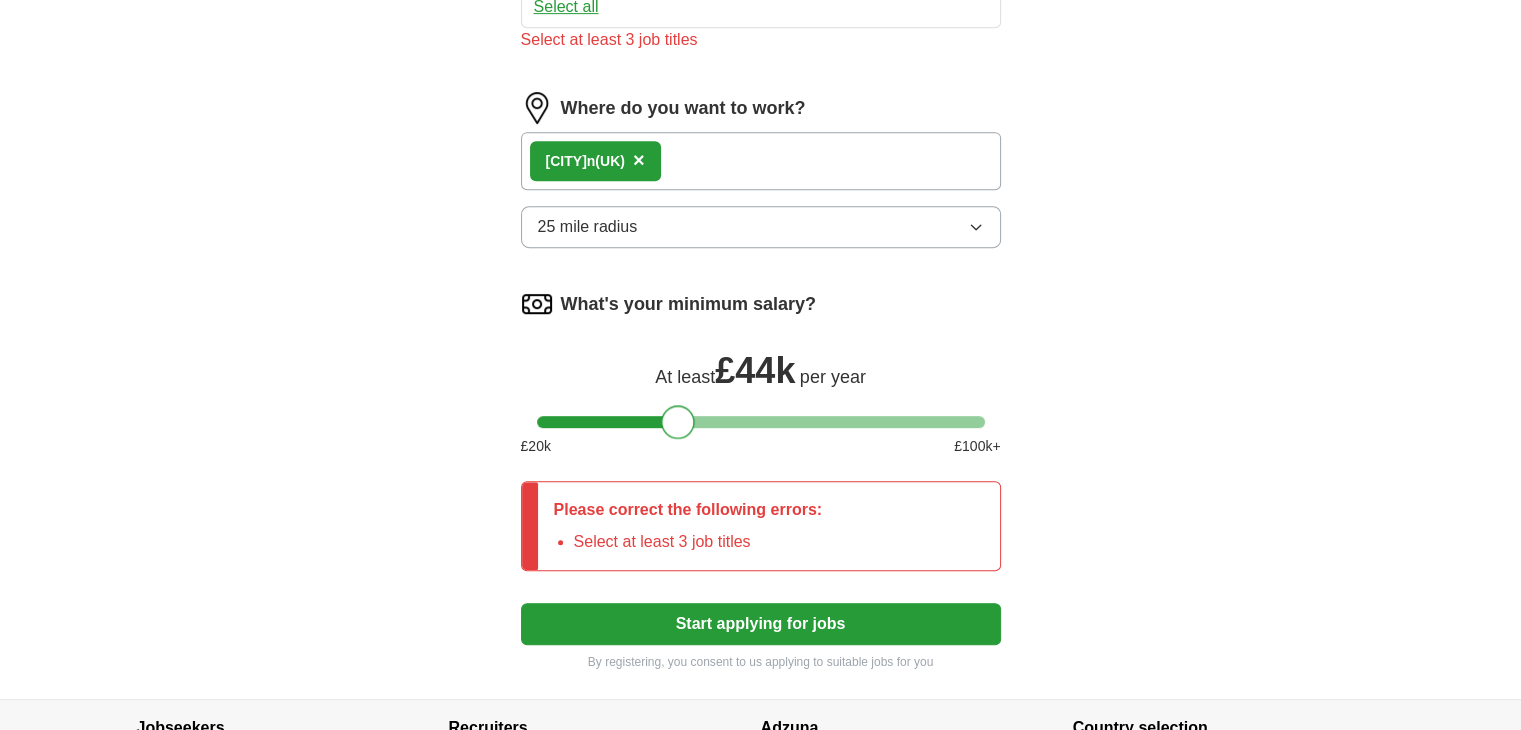 click at bounding box center (761, 422) 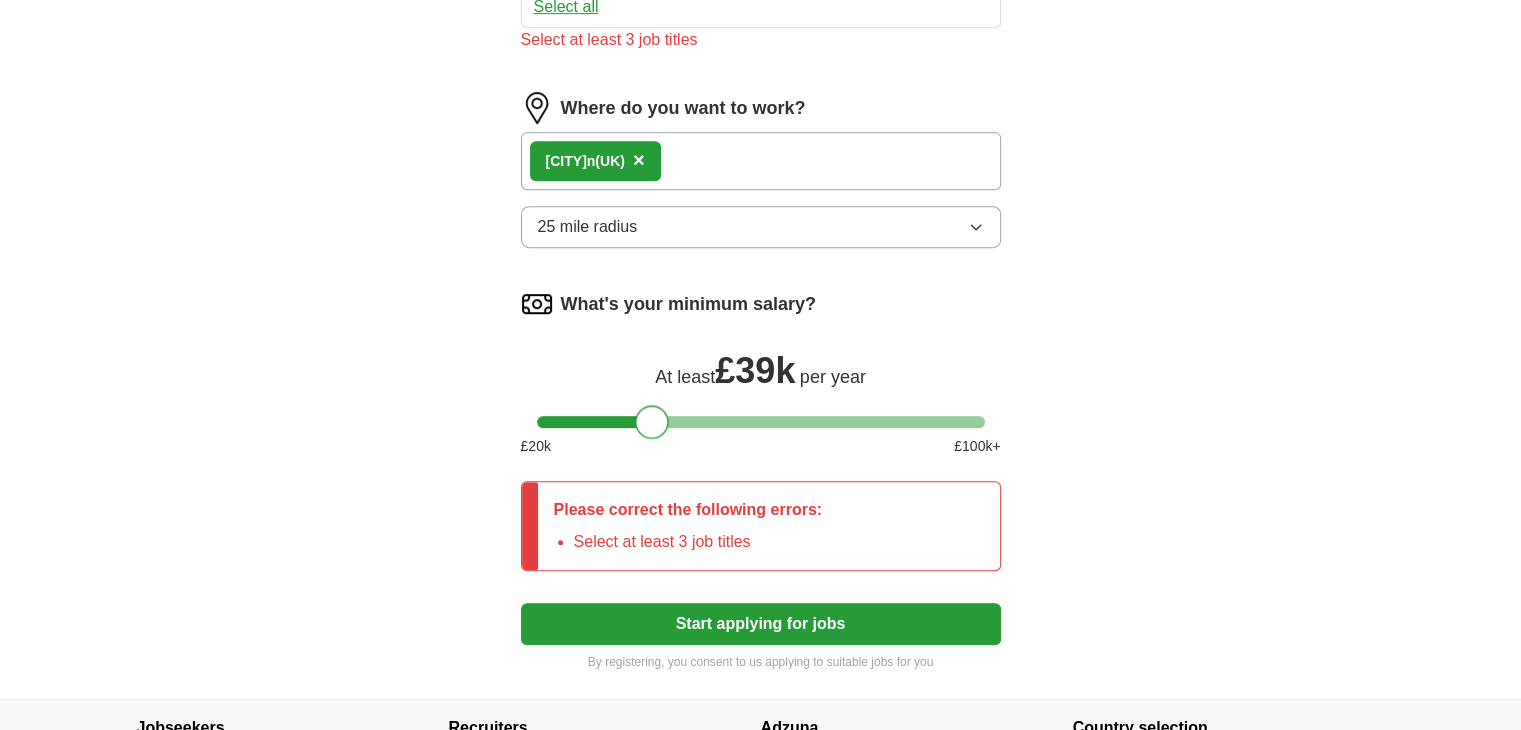 click at bounding box center (761, 422) 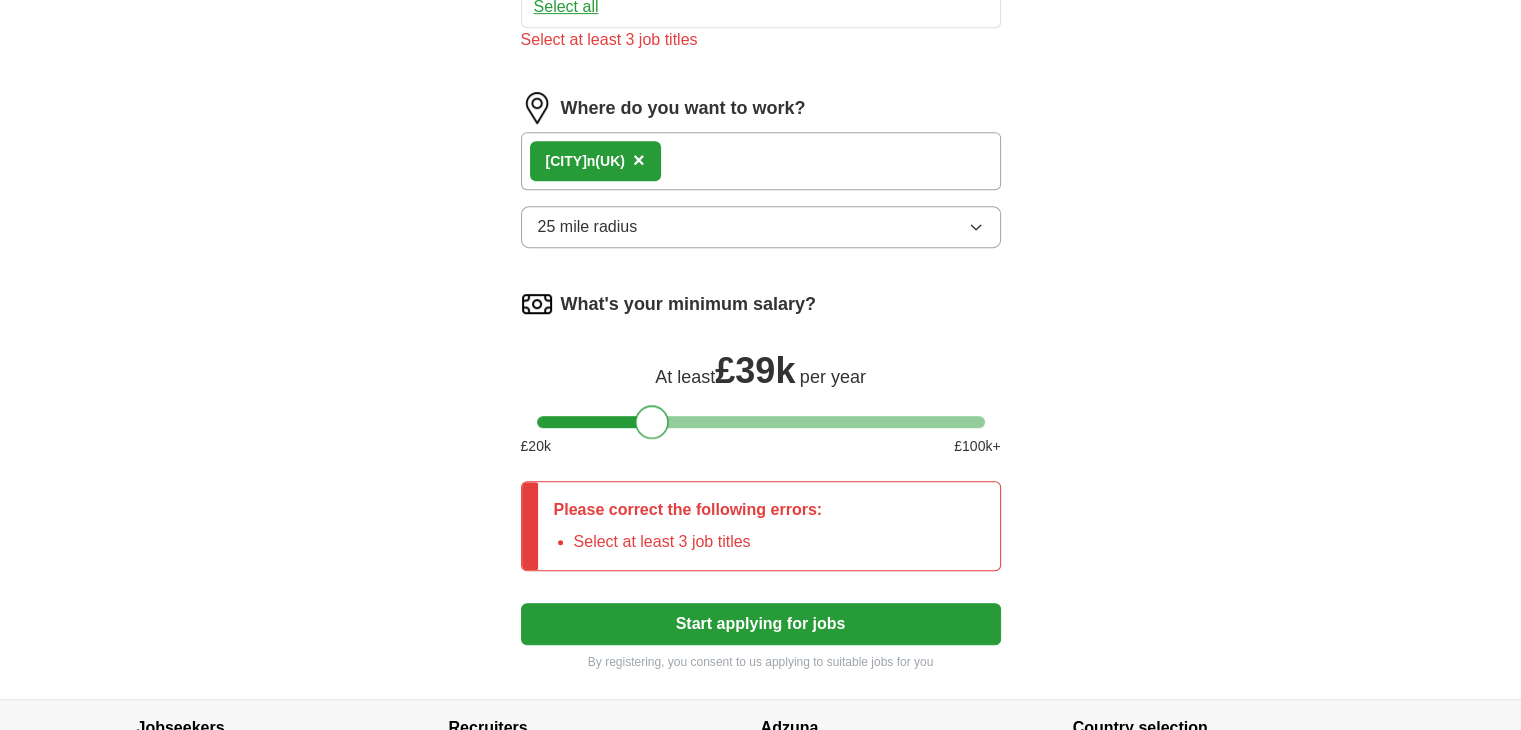 click at bounding box center (652, 422) 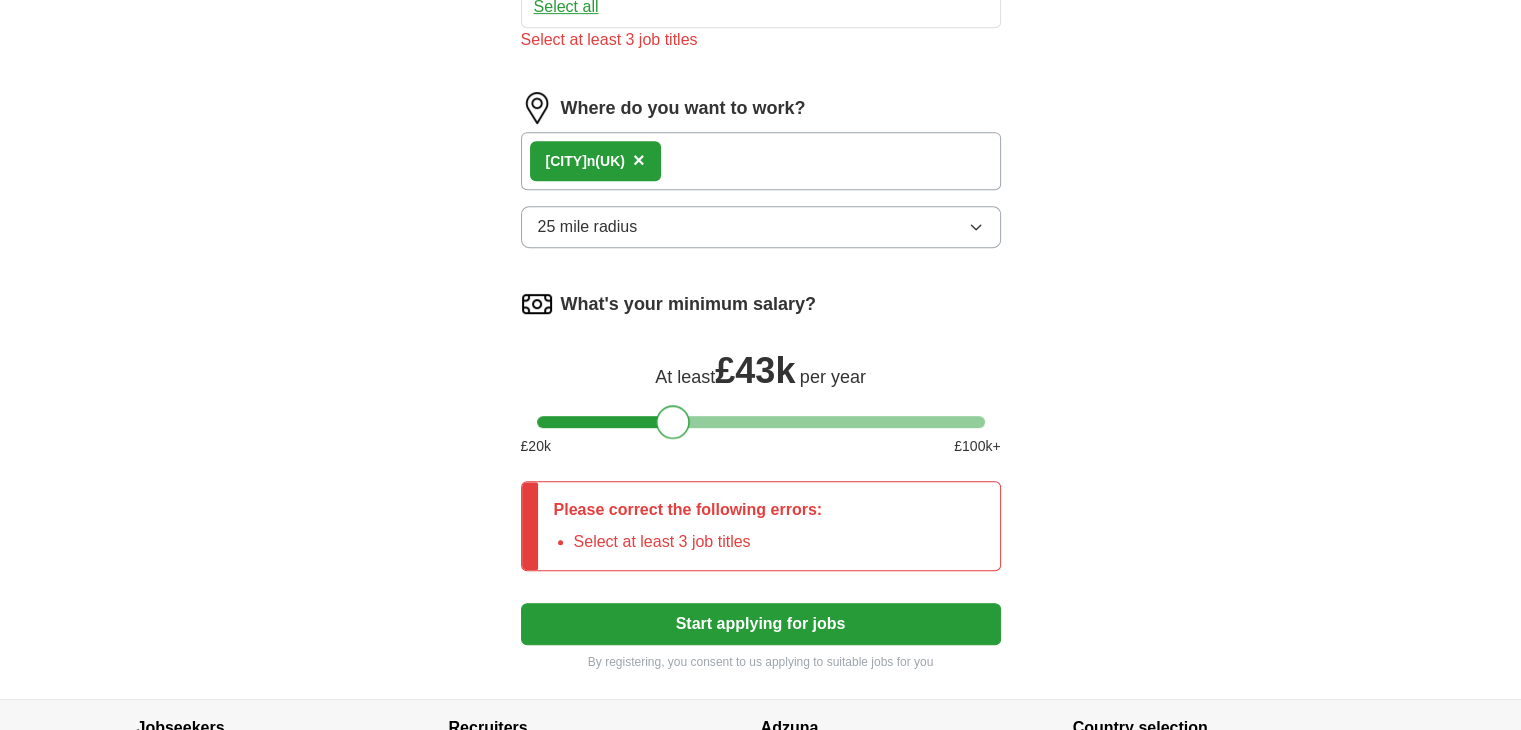 click at bounding box center (761, 422) 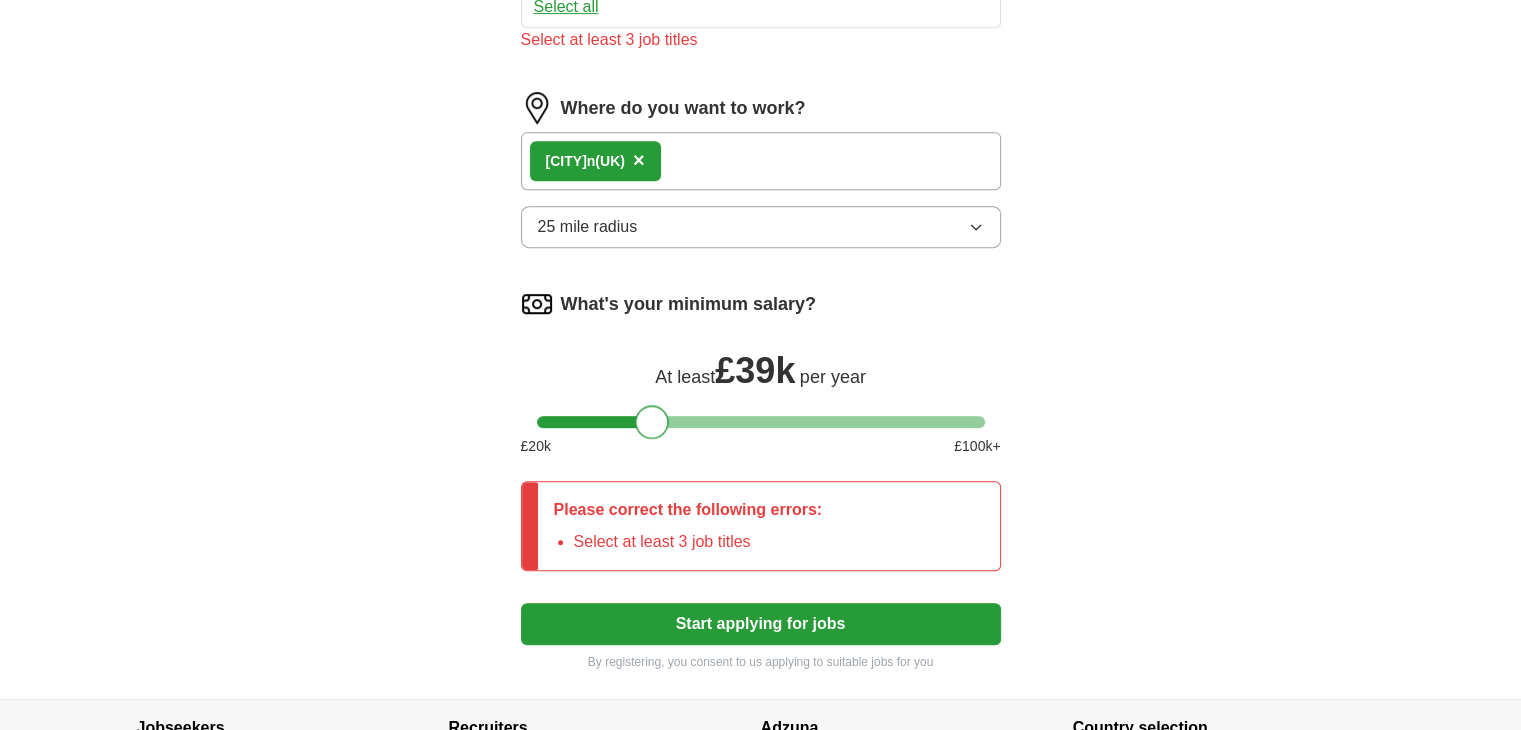 click at bounding box center (761, 422) 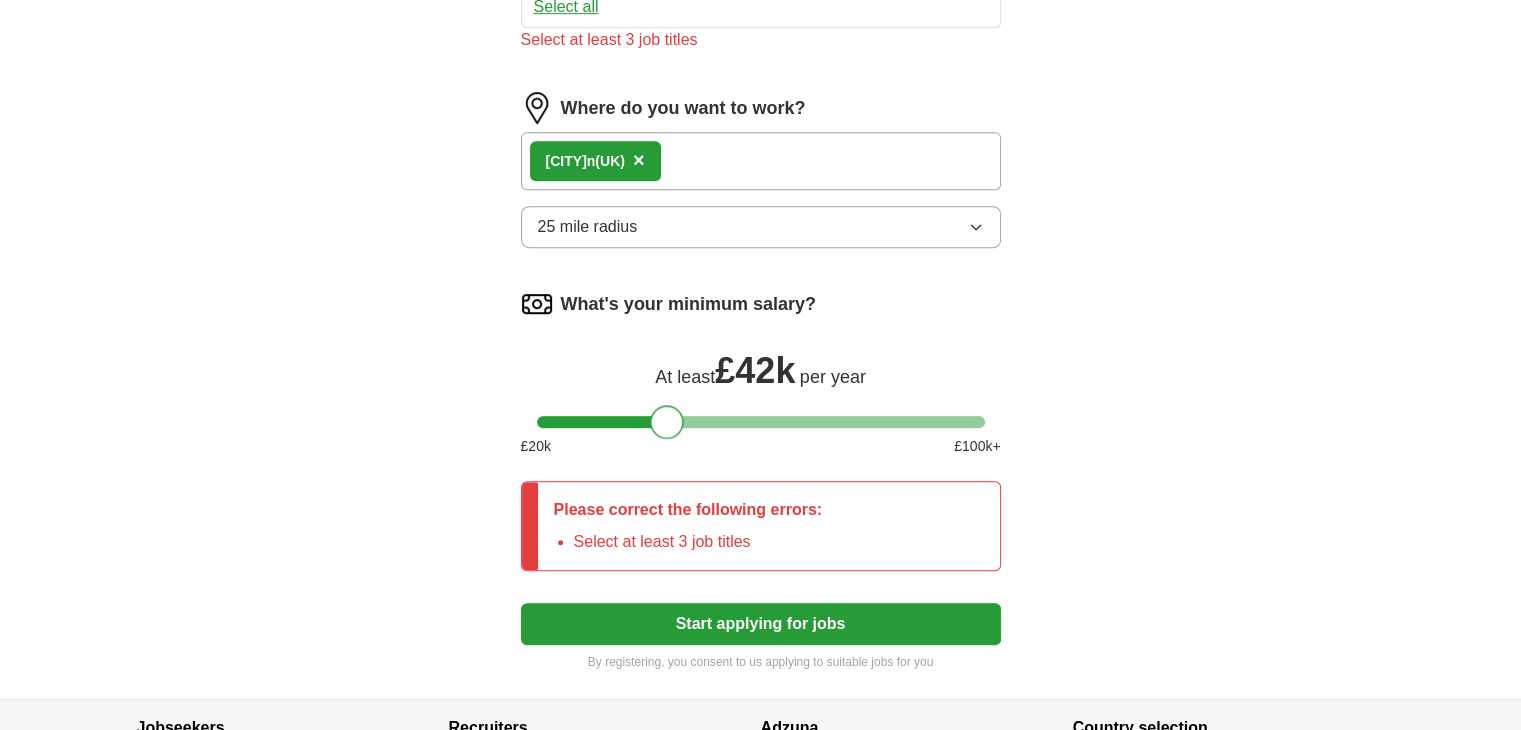 click at bounding box center (761, 422) 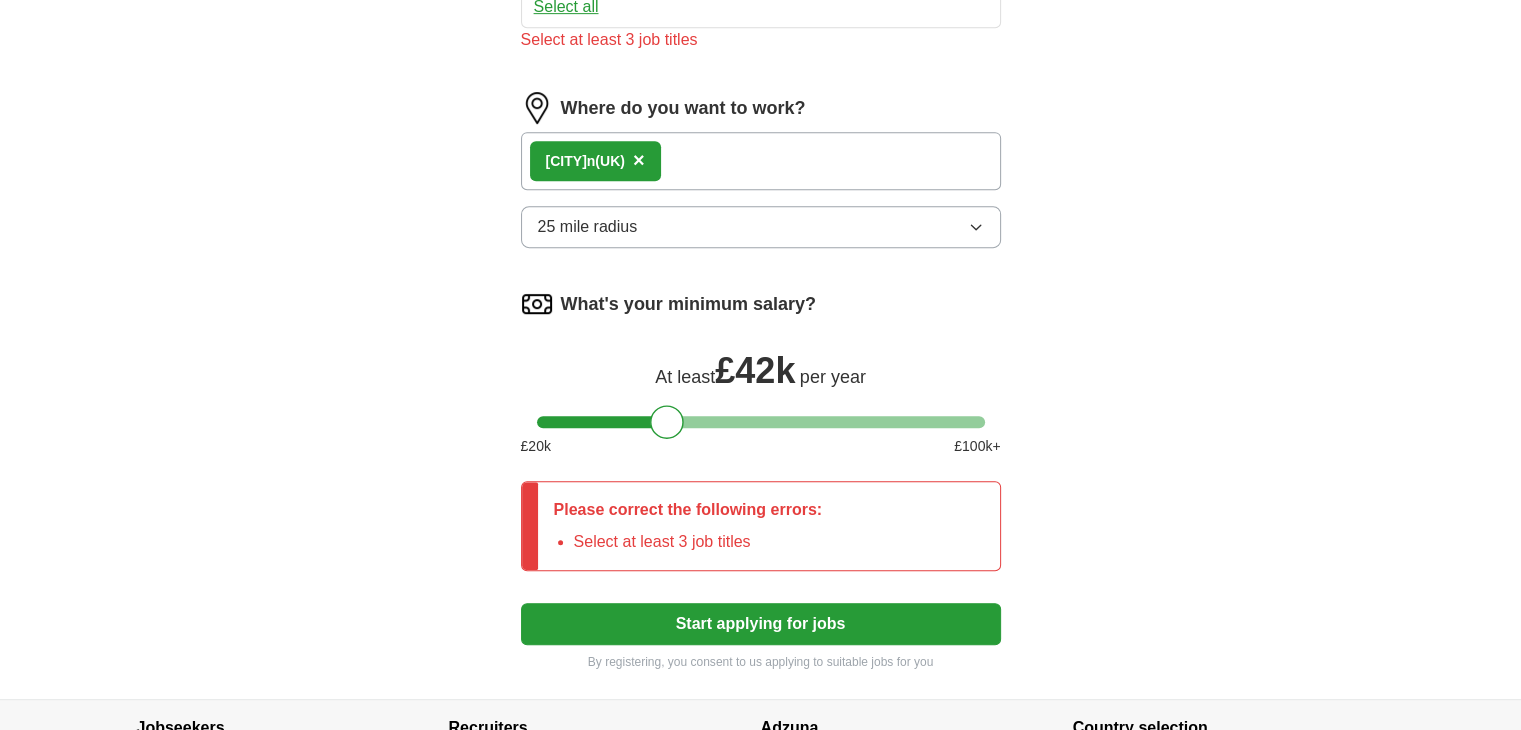 click on "Start applying for jobs" at bounding box center (761, 624) 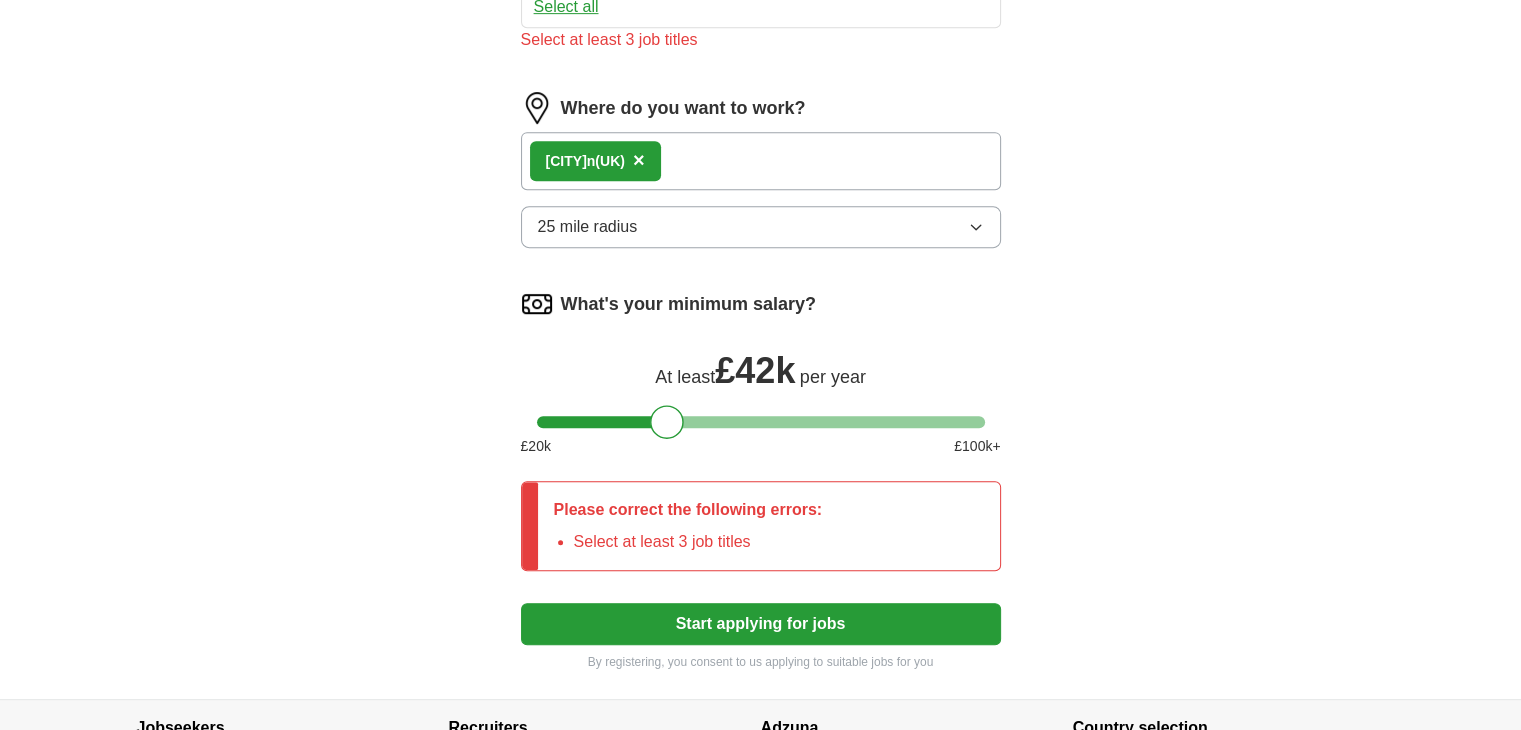 click on "Select at least 3 job titles" at bounding box center (698, 542) 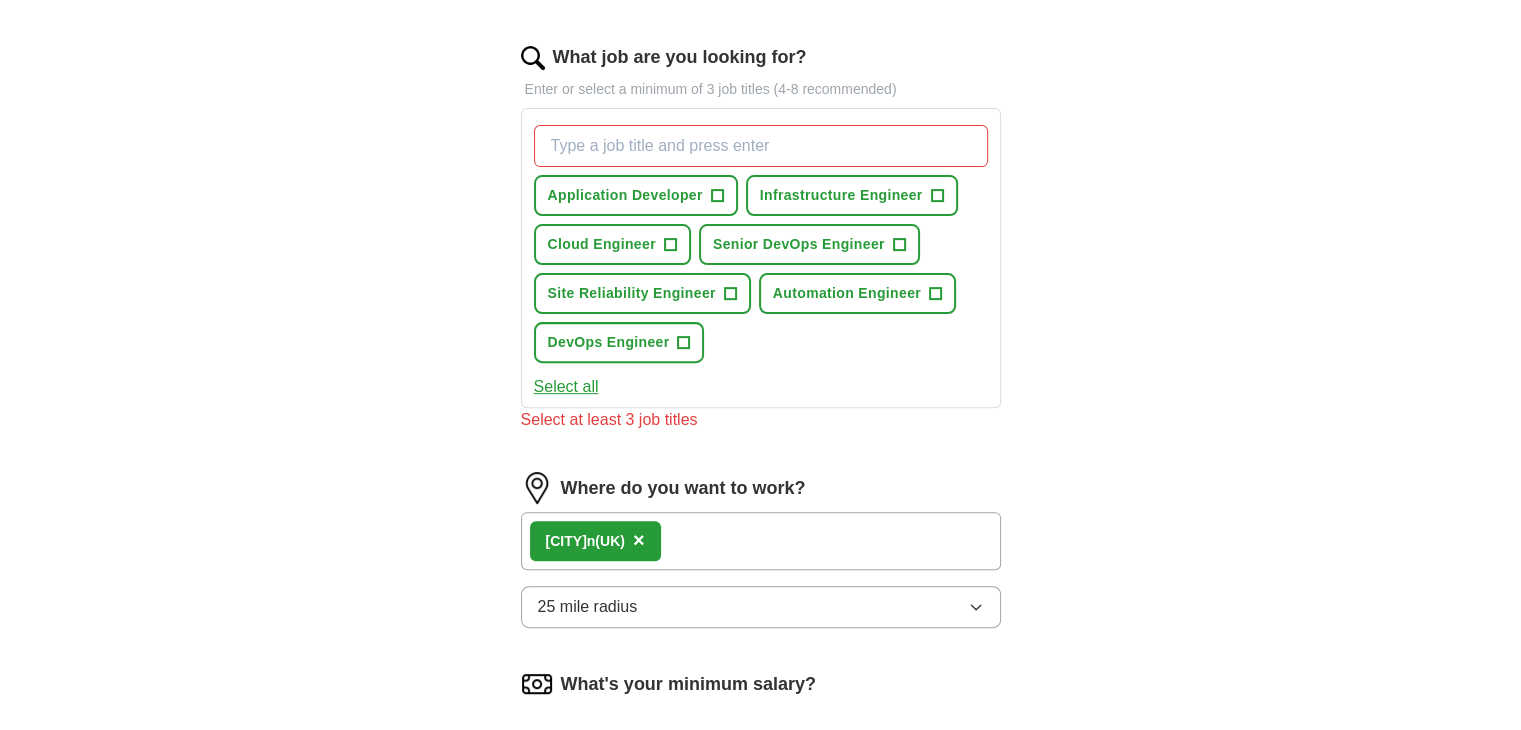 scroll, scrollTop: 623, scrollLeft: 0, axis: vertical 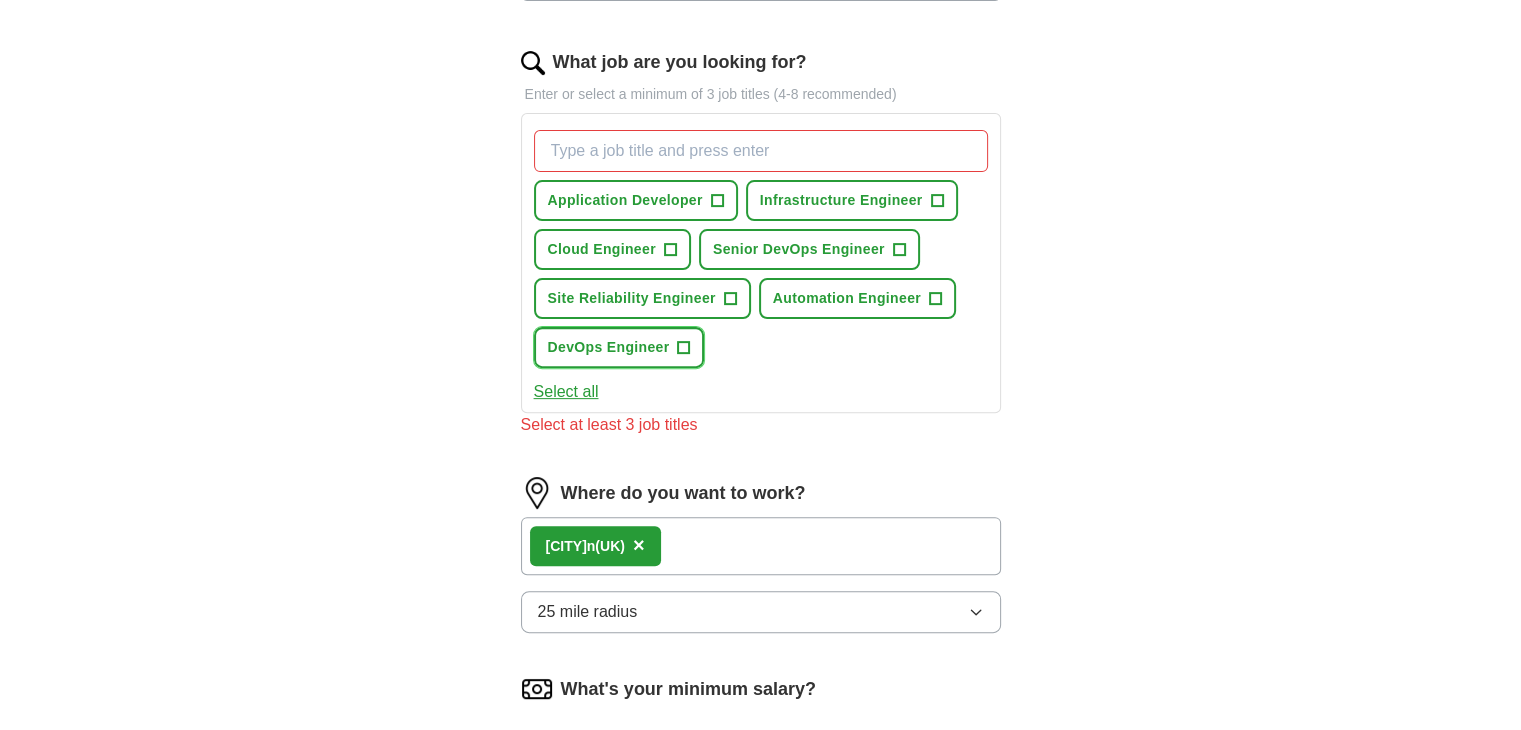click on "DevOps Engineer" at bounding box center [609, 347] 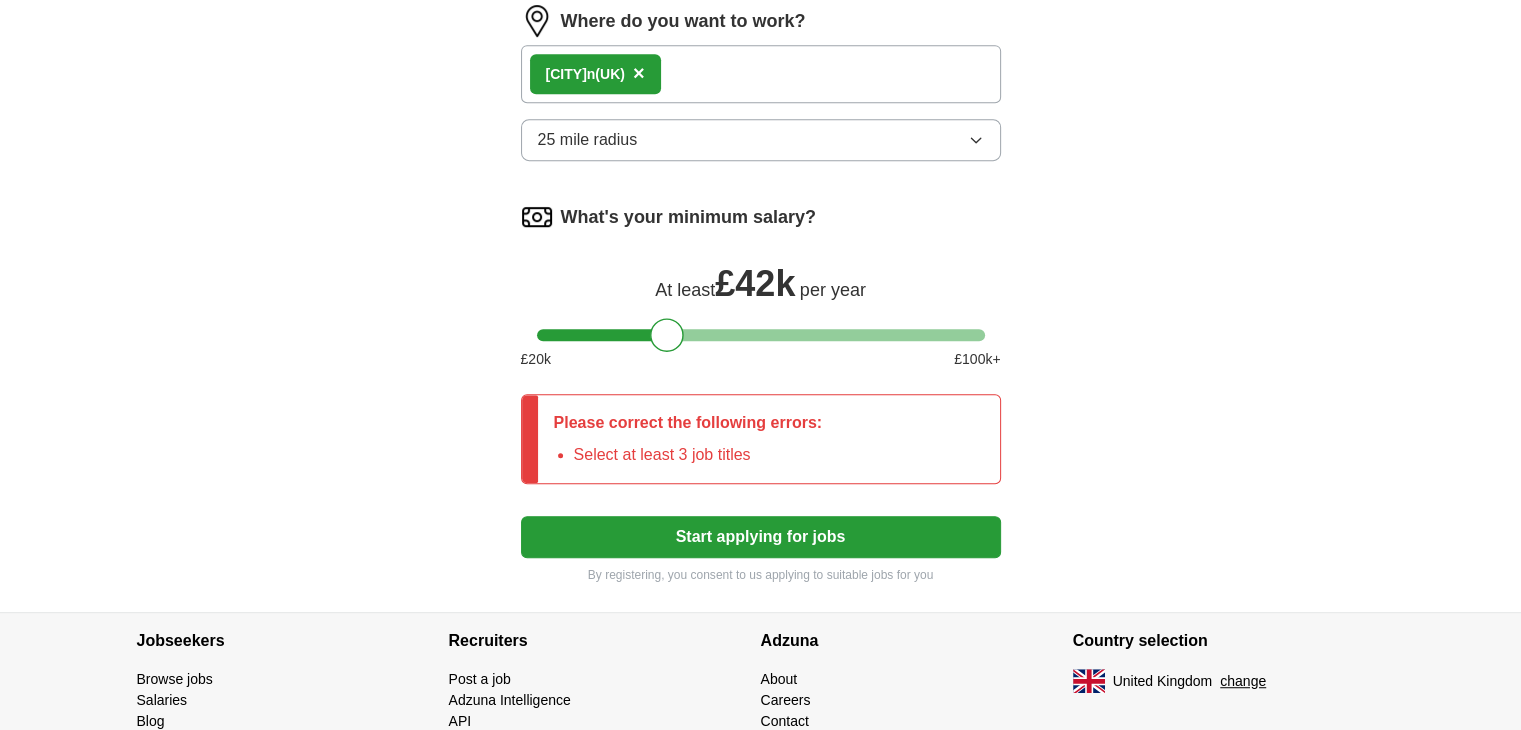 scroll, scrollTop: 1193, scrollLeft: 0, axis: vertical 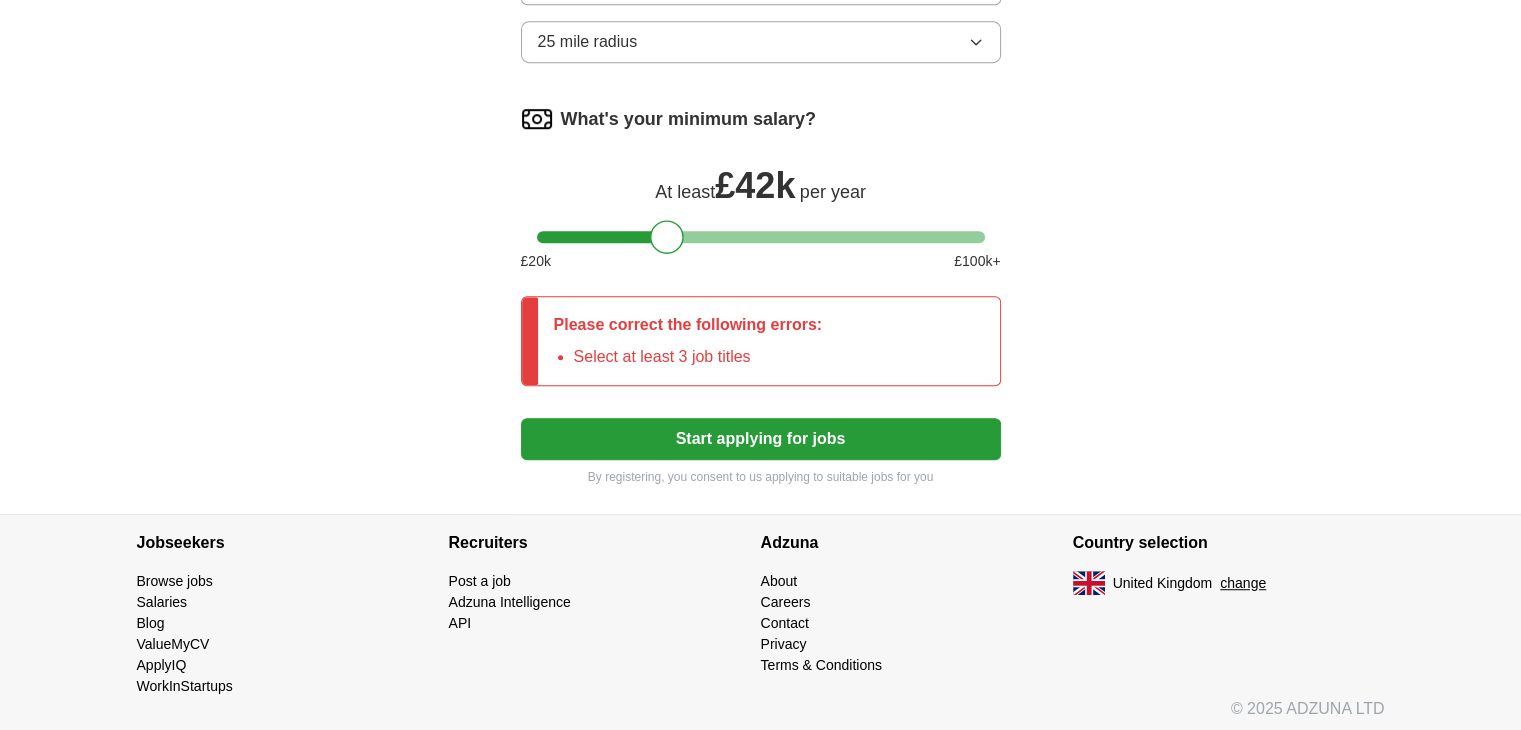 click on "Start applying for jobs" at bounding box center [761, 439] 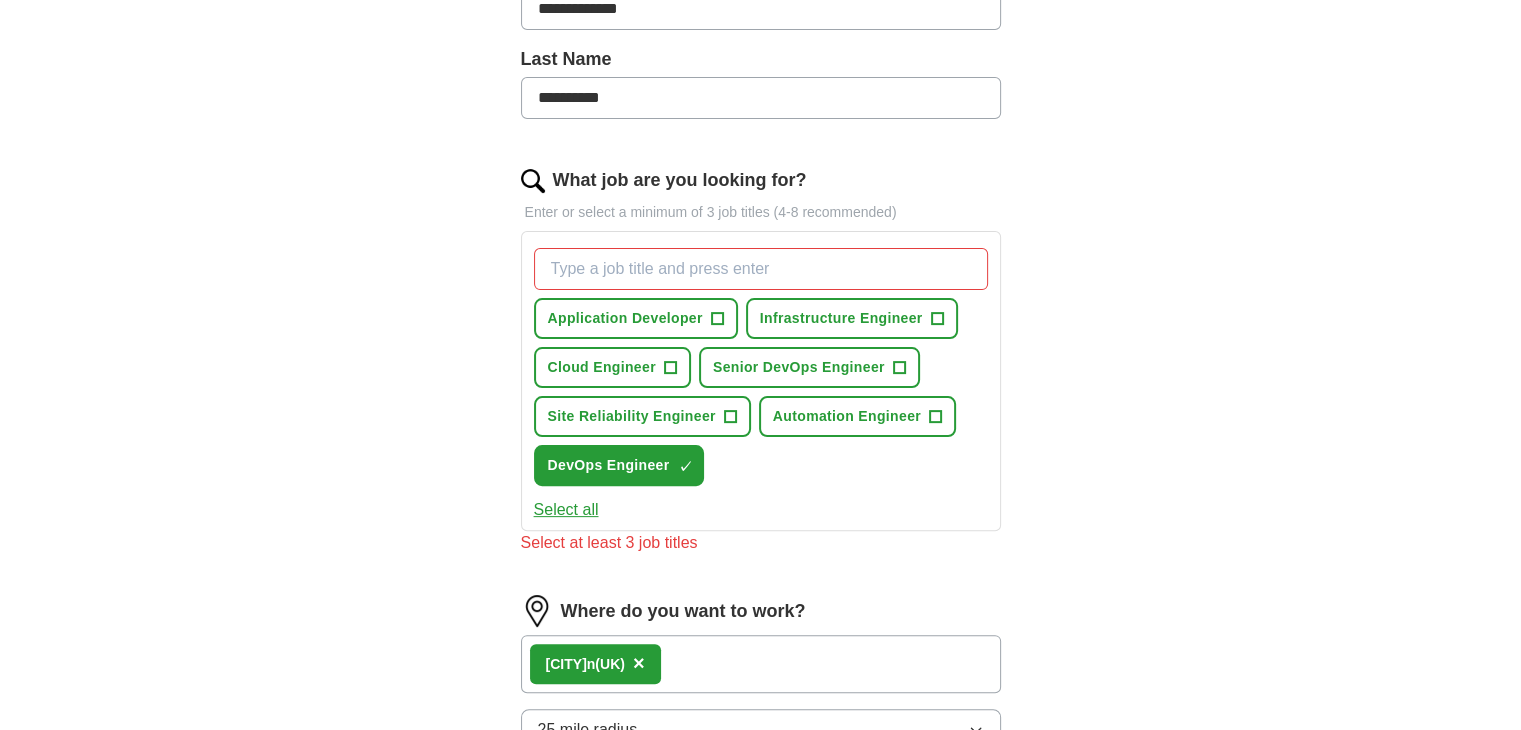scroll, scrollTop: 504, scrollLeft: 0, axis: vertical 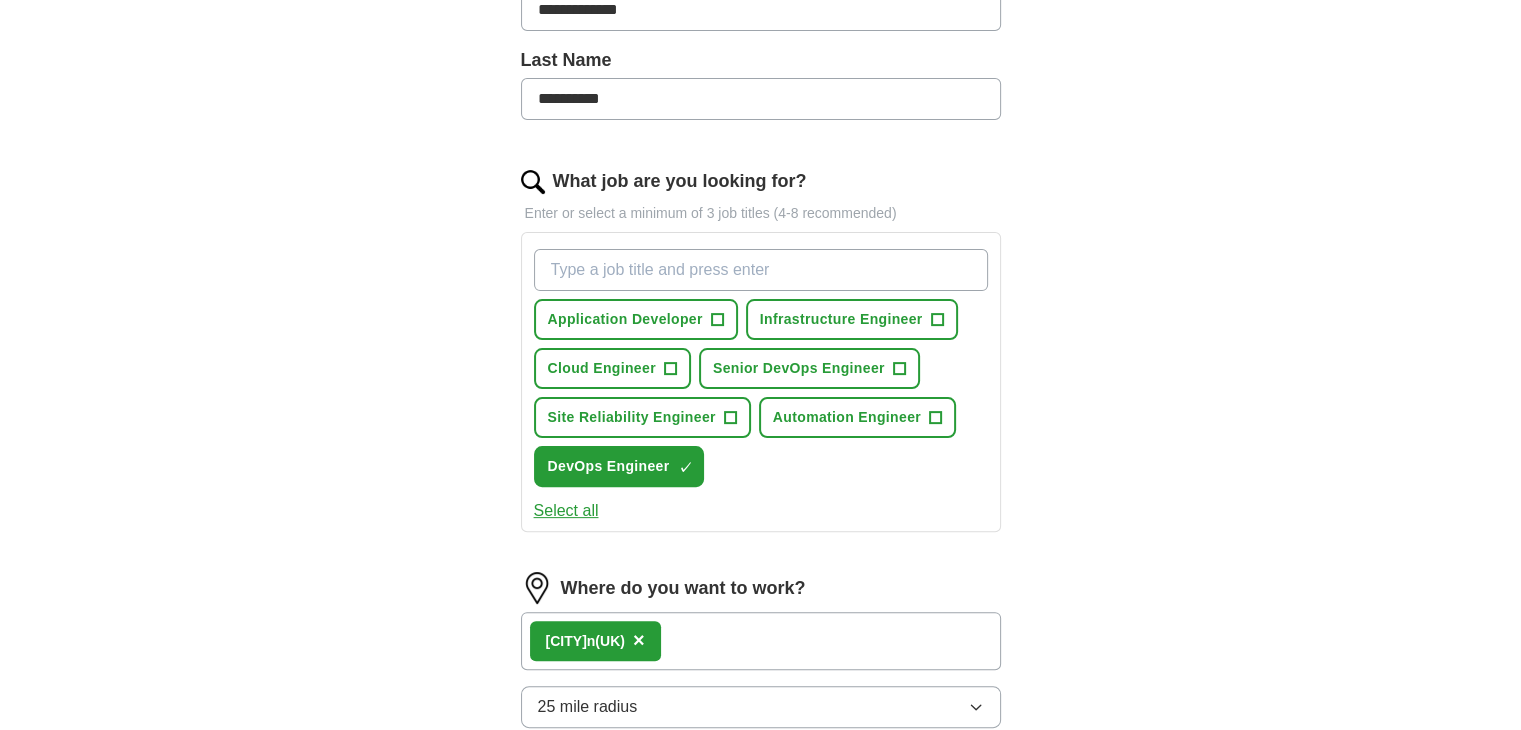 click on "What job are you looking for?" at bounding box center (761, 270) 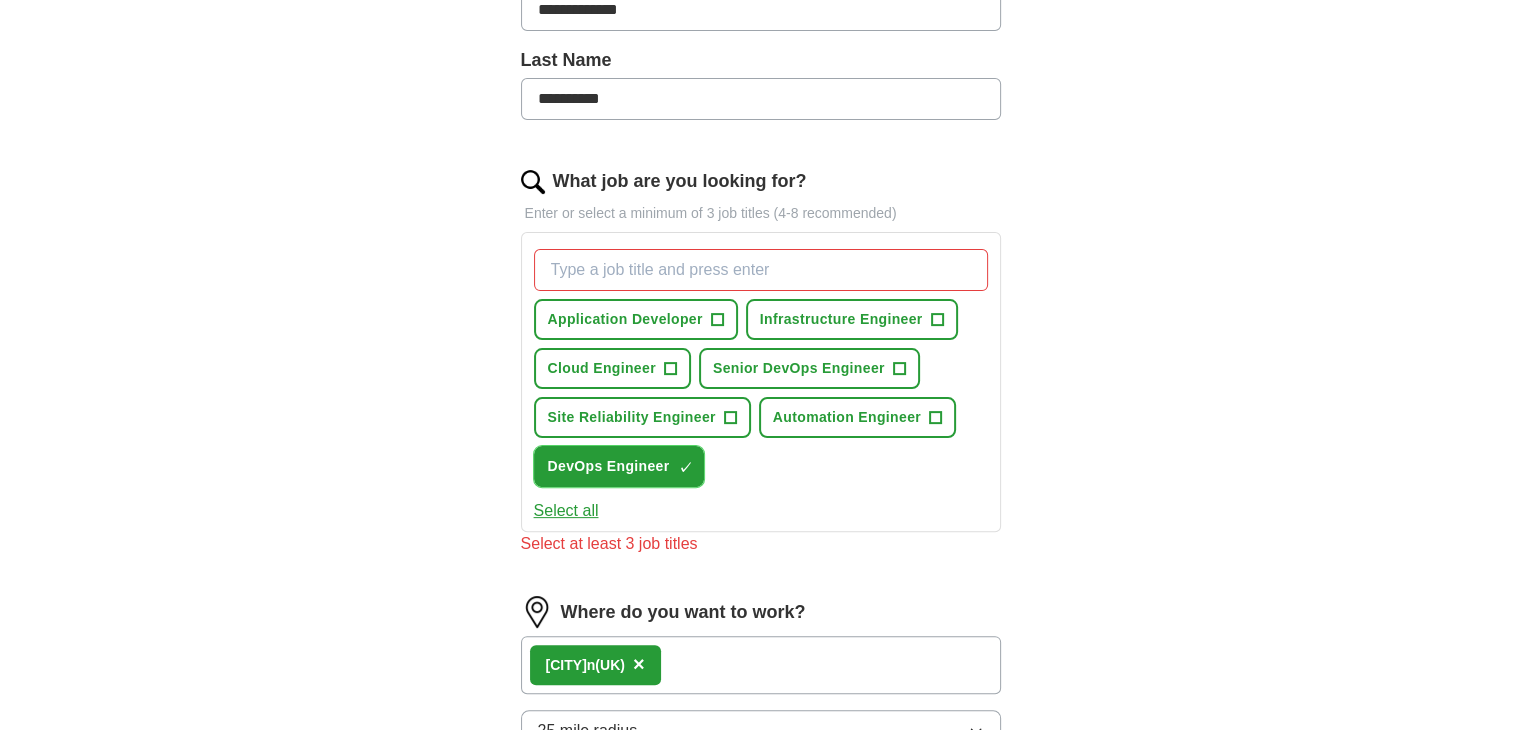 click on "DevOps Engineer" at bounding box center (609, 466) 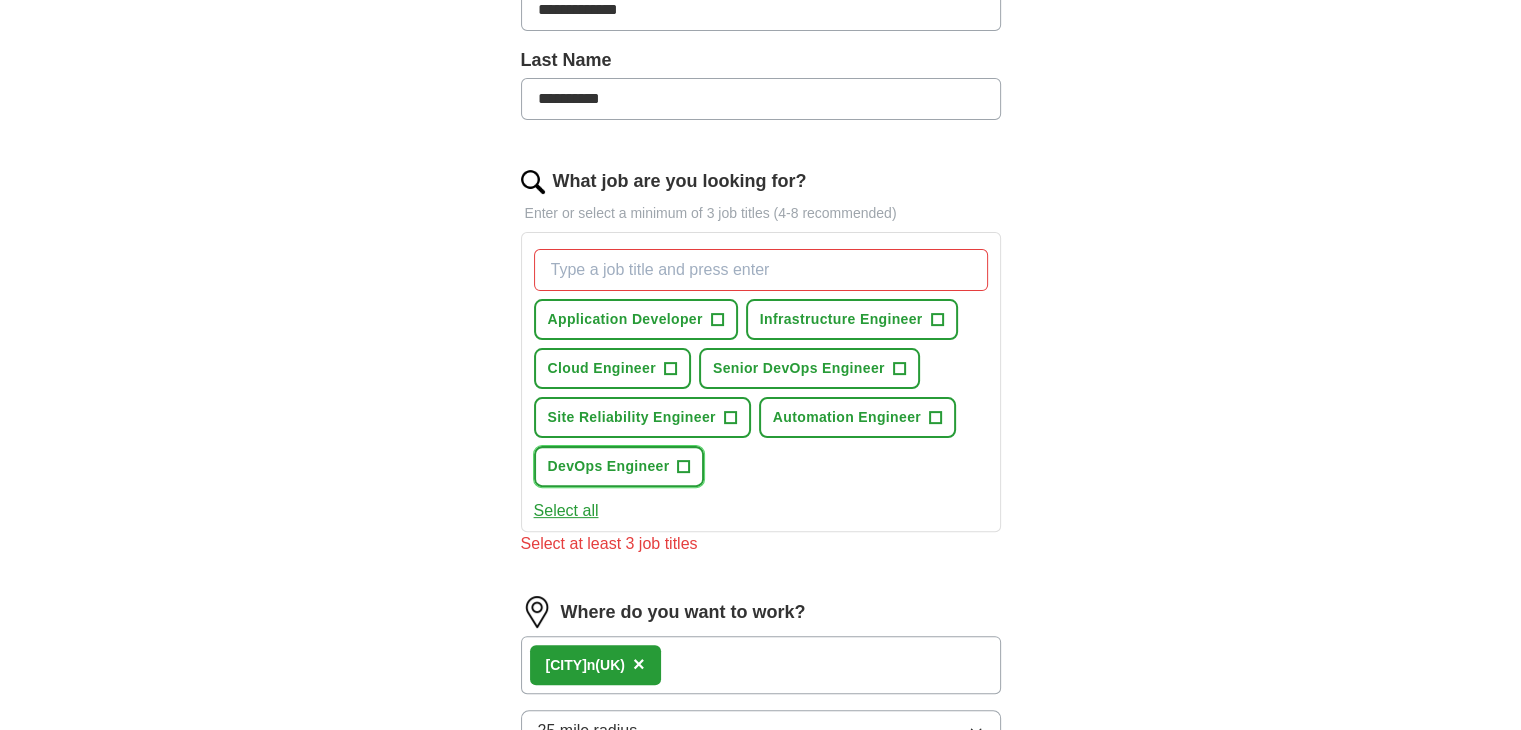 click on "DevOps Engineer" at bounding box center (609, 466) 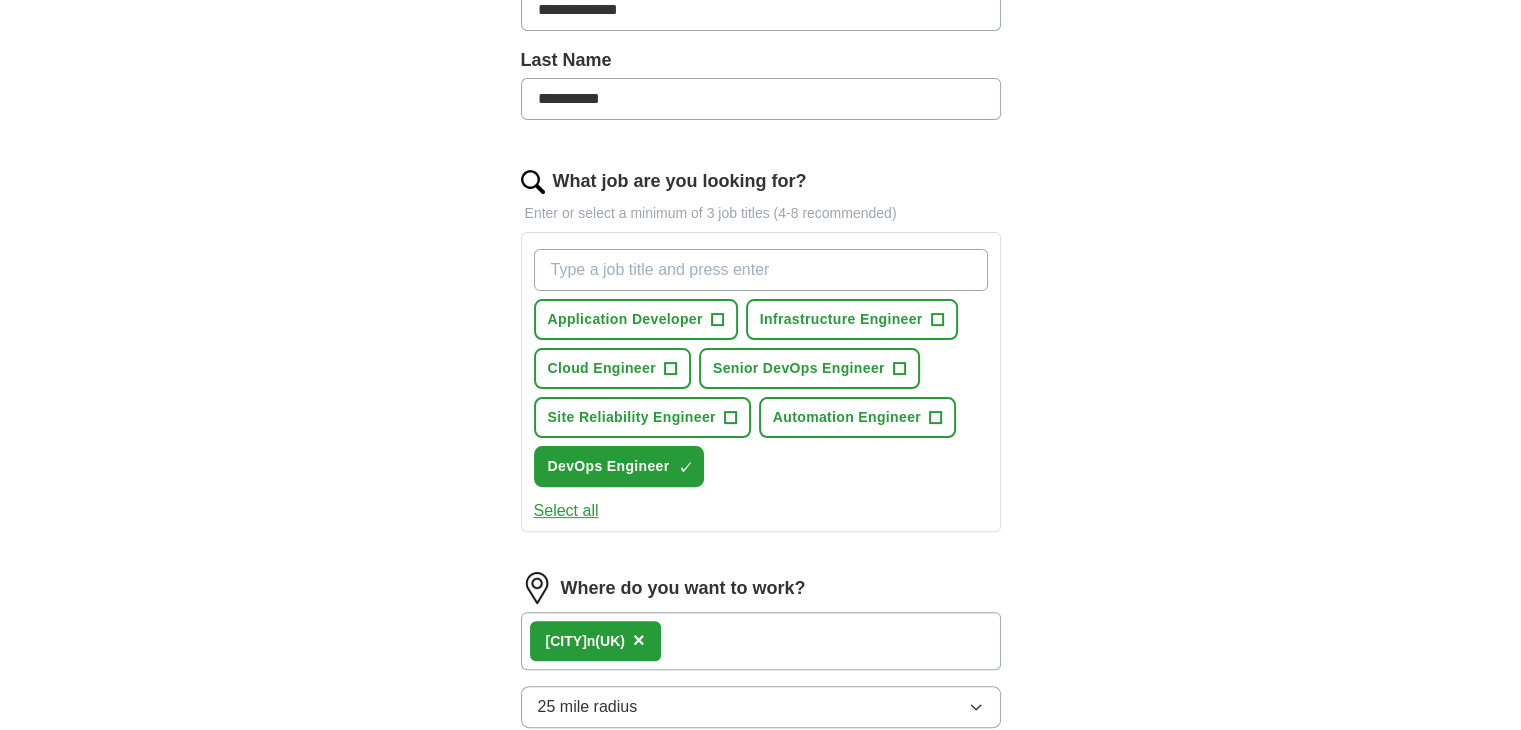 click on "What job are you looking for?" at bounding box center [761, 270] 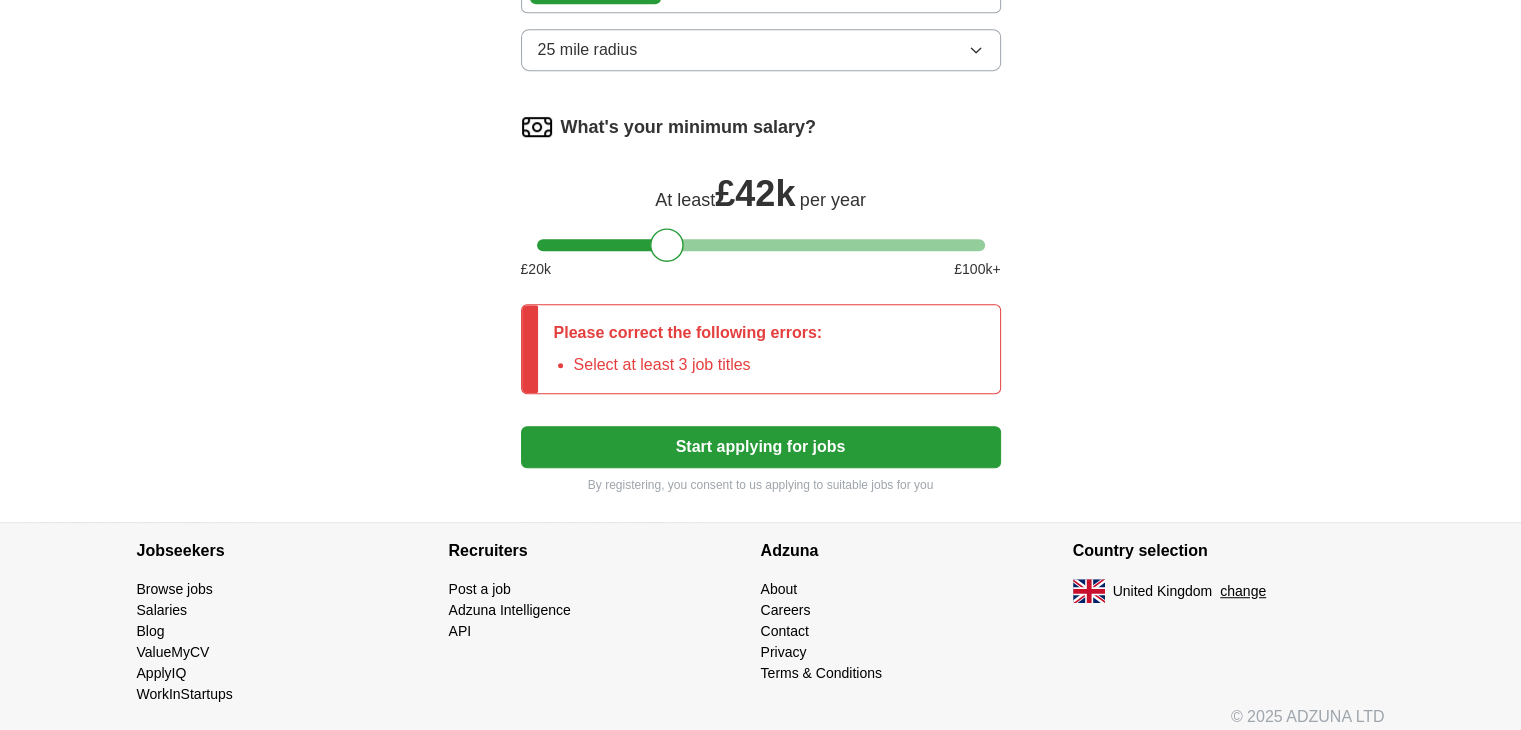 scroll, scrollTop: 1169, scrollLeft: 0, axis: vertical 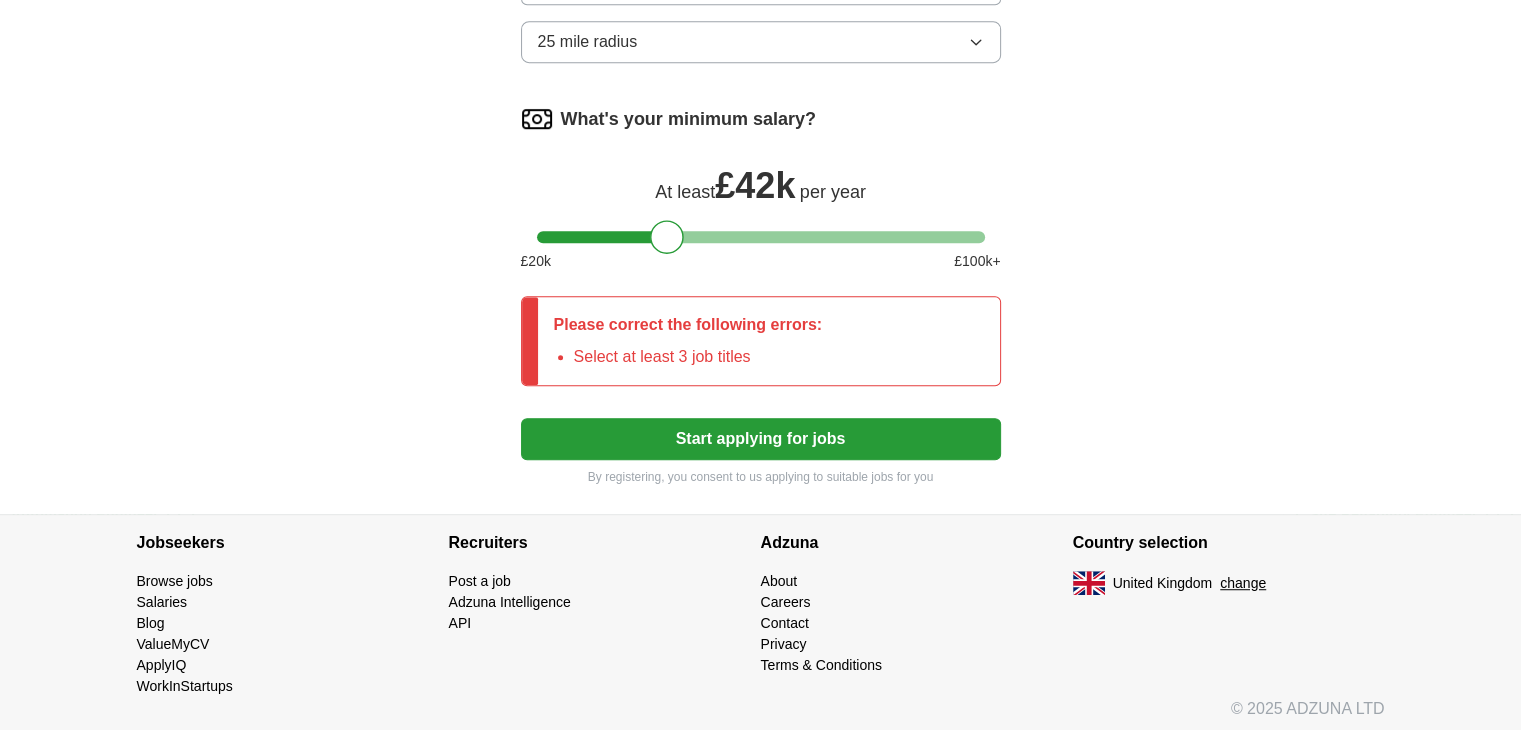 type on "devops engineer" 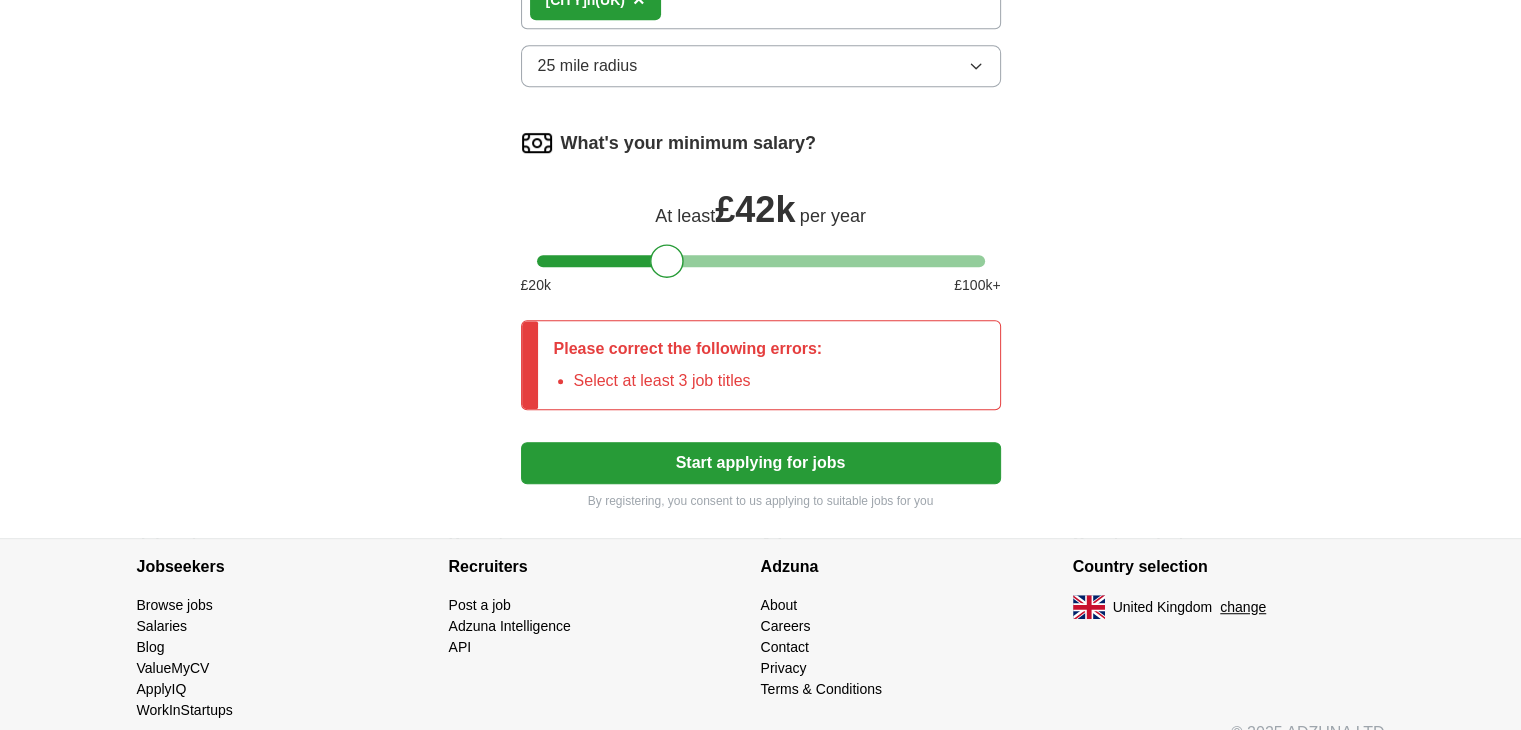 scroll, scrollTop: 1193, scrollLeft: 0, axis: vertical 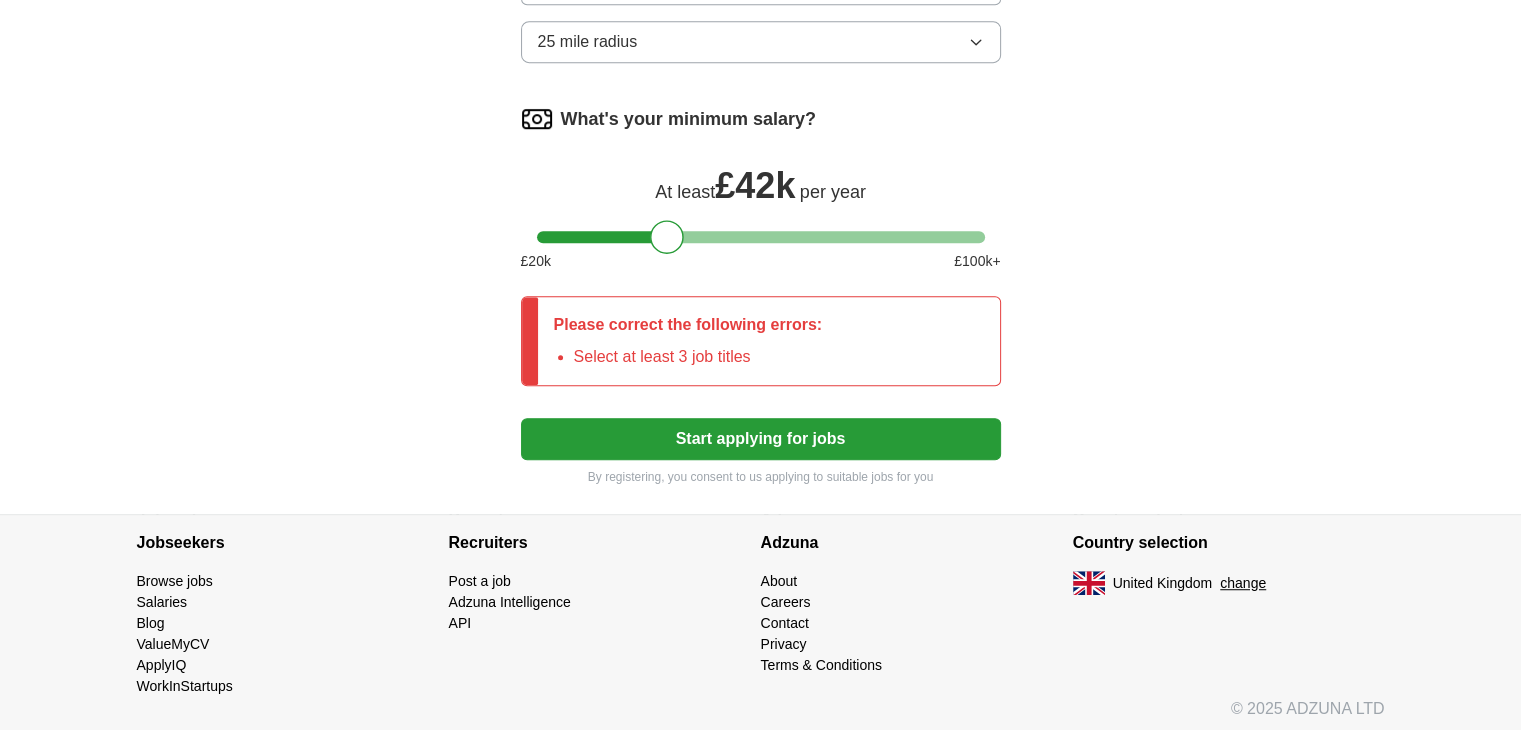 click on "Start applying for jobs" at bounding box center [761, 439] 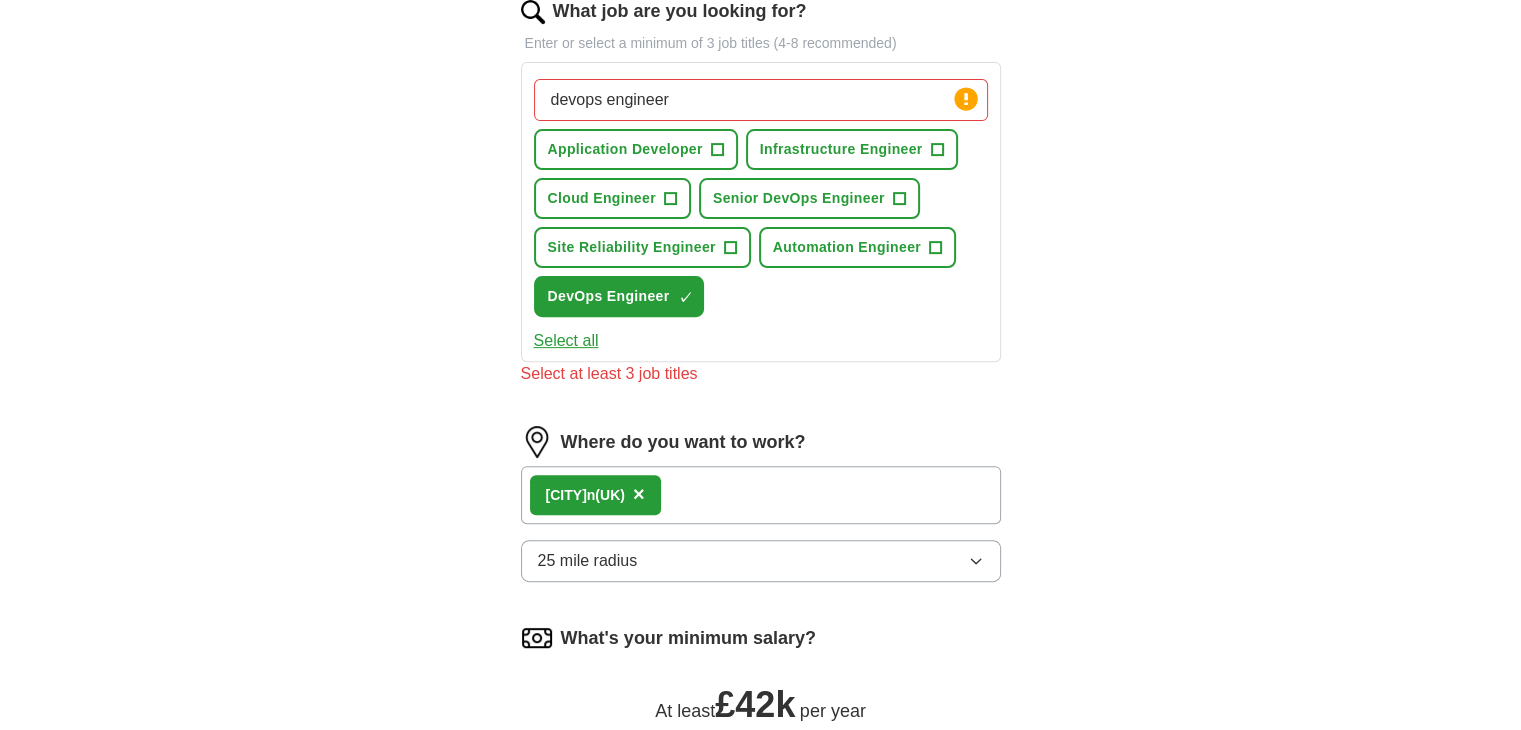 scroll, scrollTop: 673, scrollLeft: 0, axis: vertical 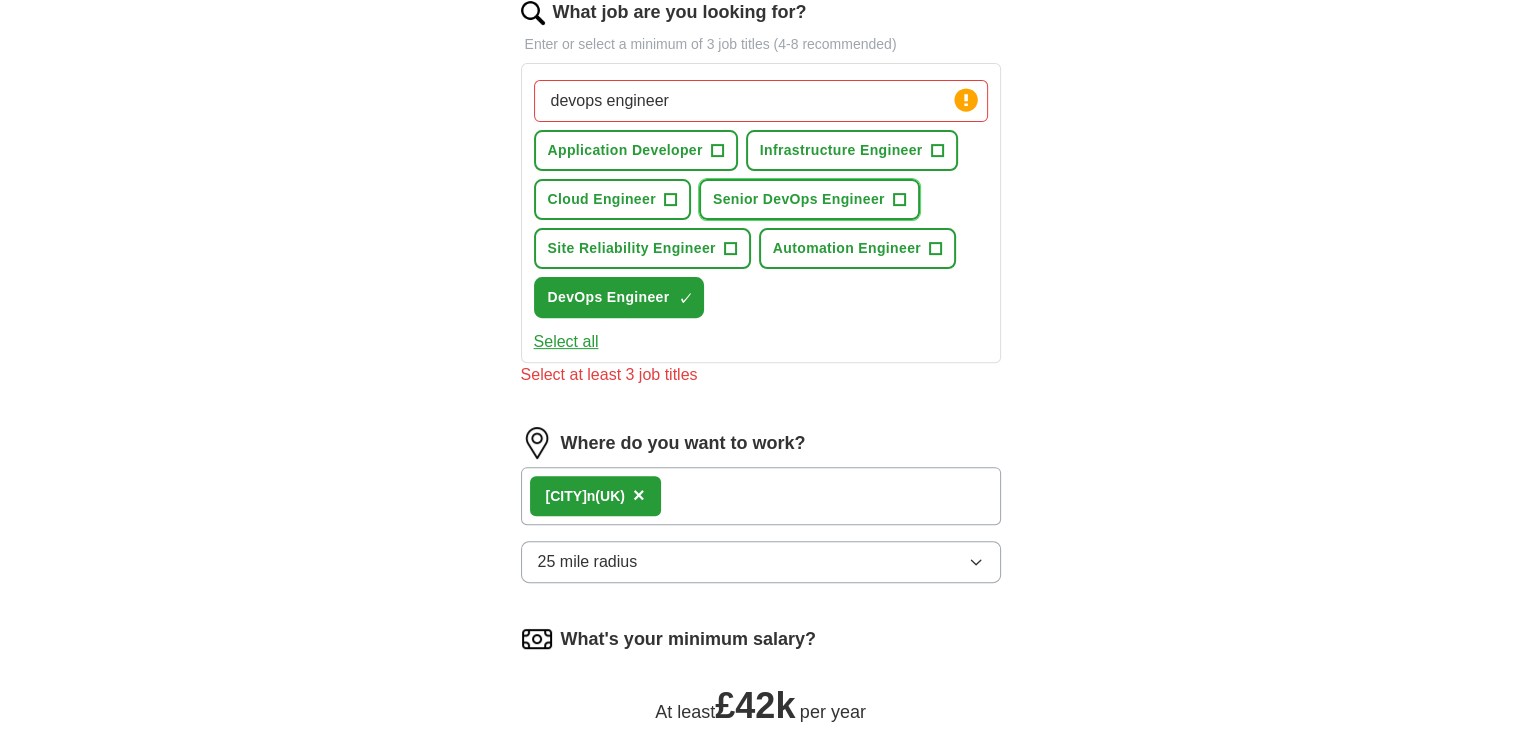click on "Senior DevOps Engineer" at bounding box center [799, 199] 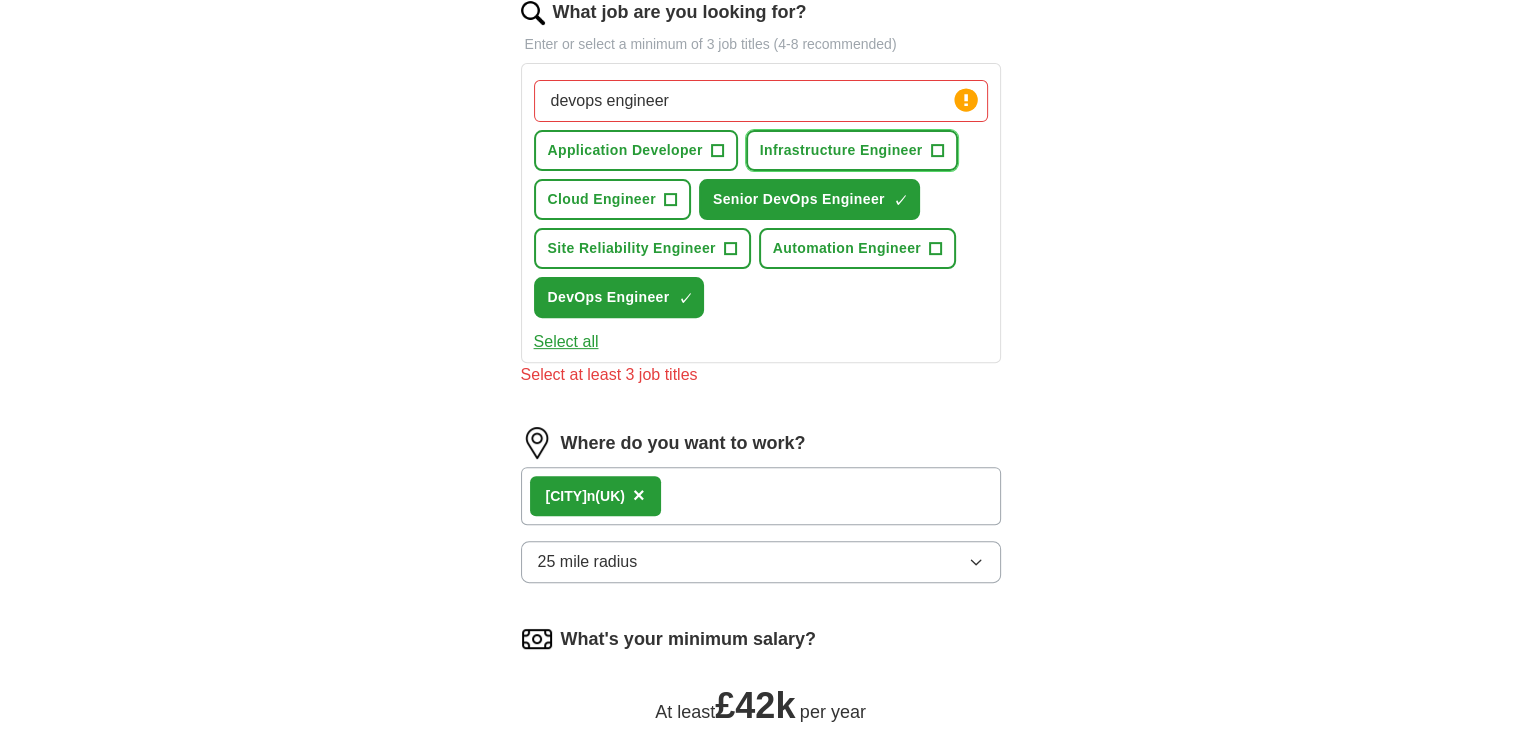 click on "Infrastructure Engineer" at bounding box center (841, 150) 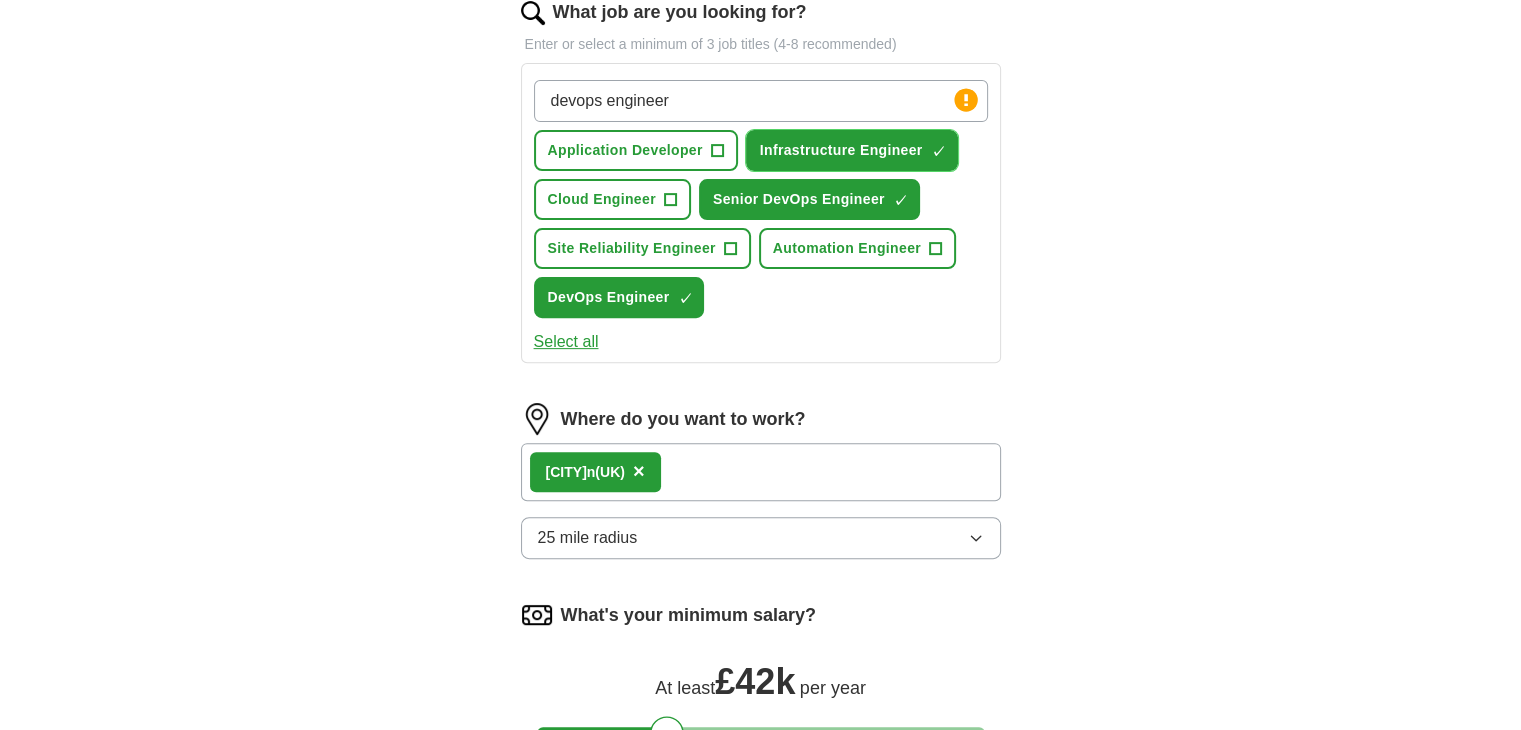 scroll, scrollTop: 1165, scrollLeft: 0, axis: vertical 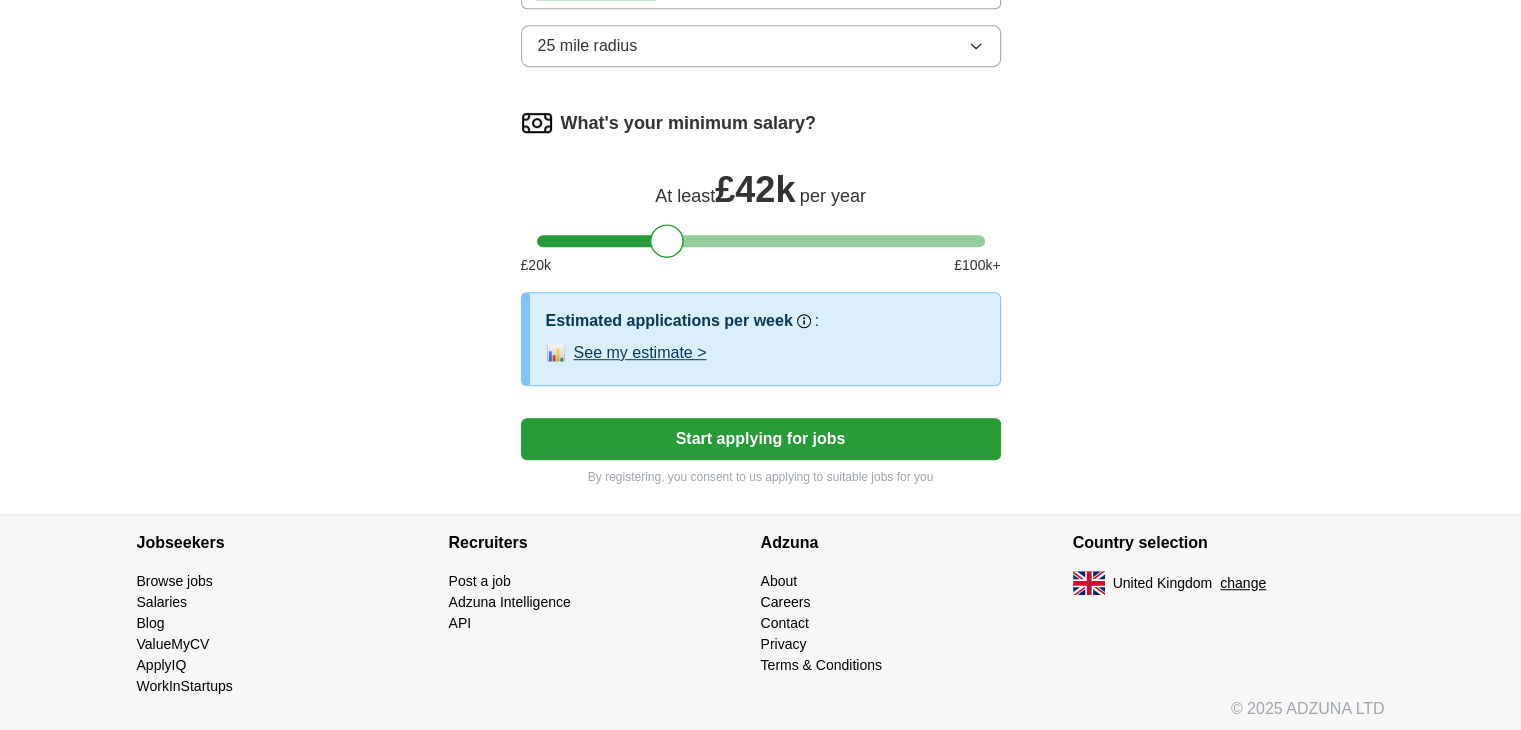 click on "Start applying for jobs" at bounding box center [761, 439] 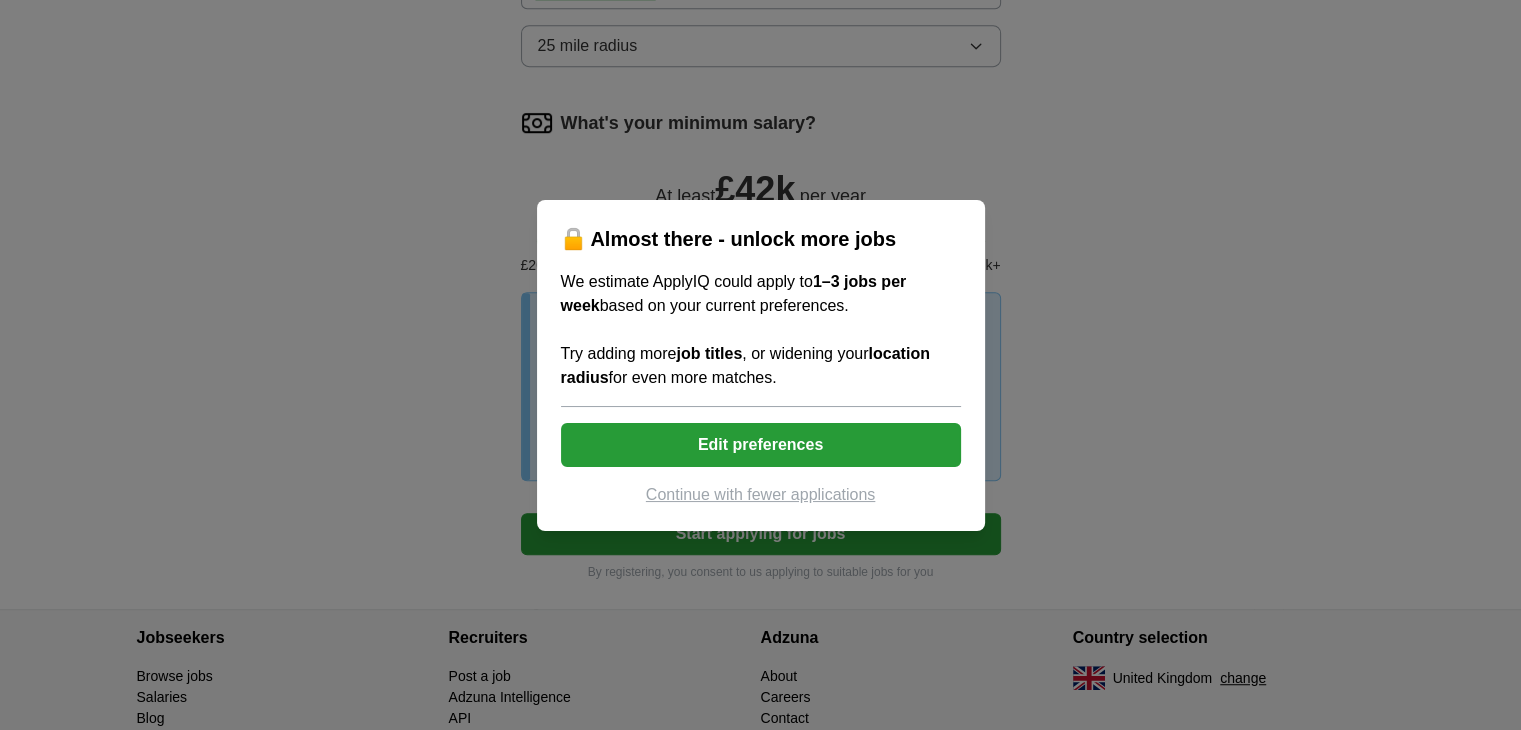 click on "Continue with fewer applications" at bounding box center [761, 495] 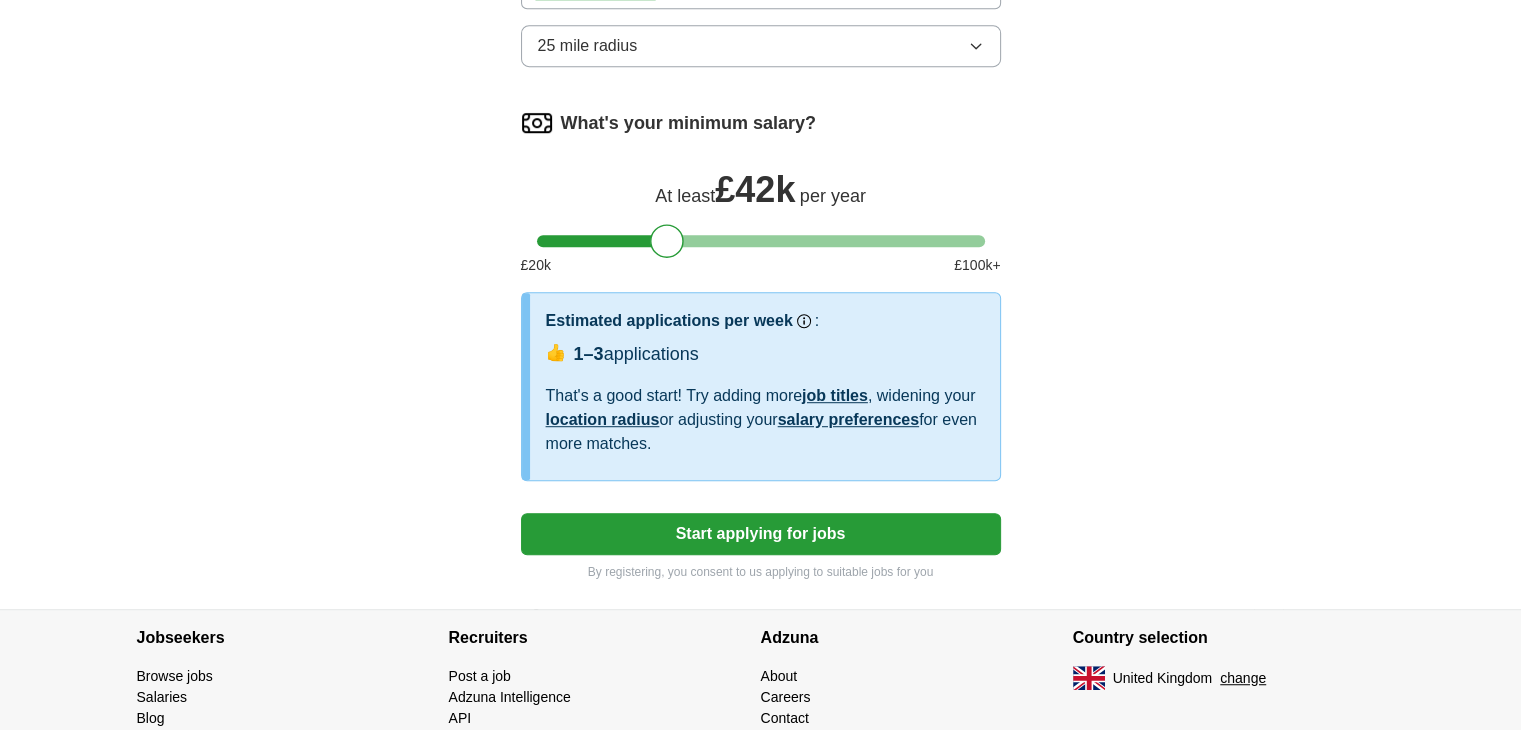 select on "**" 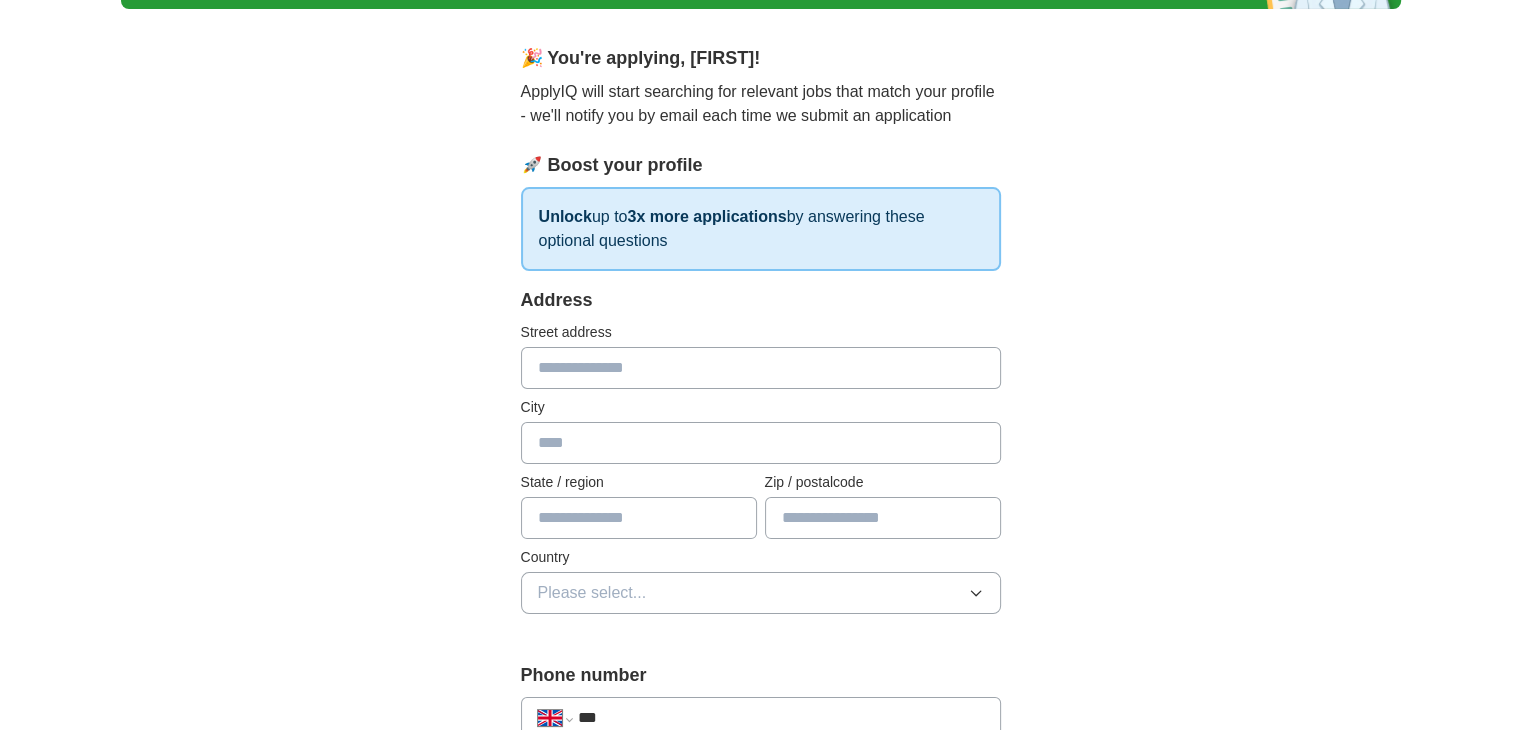 scroll, scrollTop: 148, scrollLeft: 0, axis: vertical 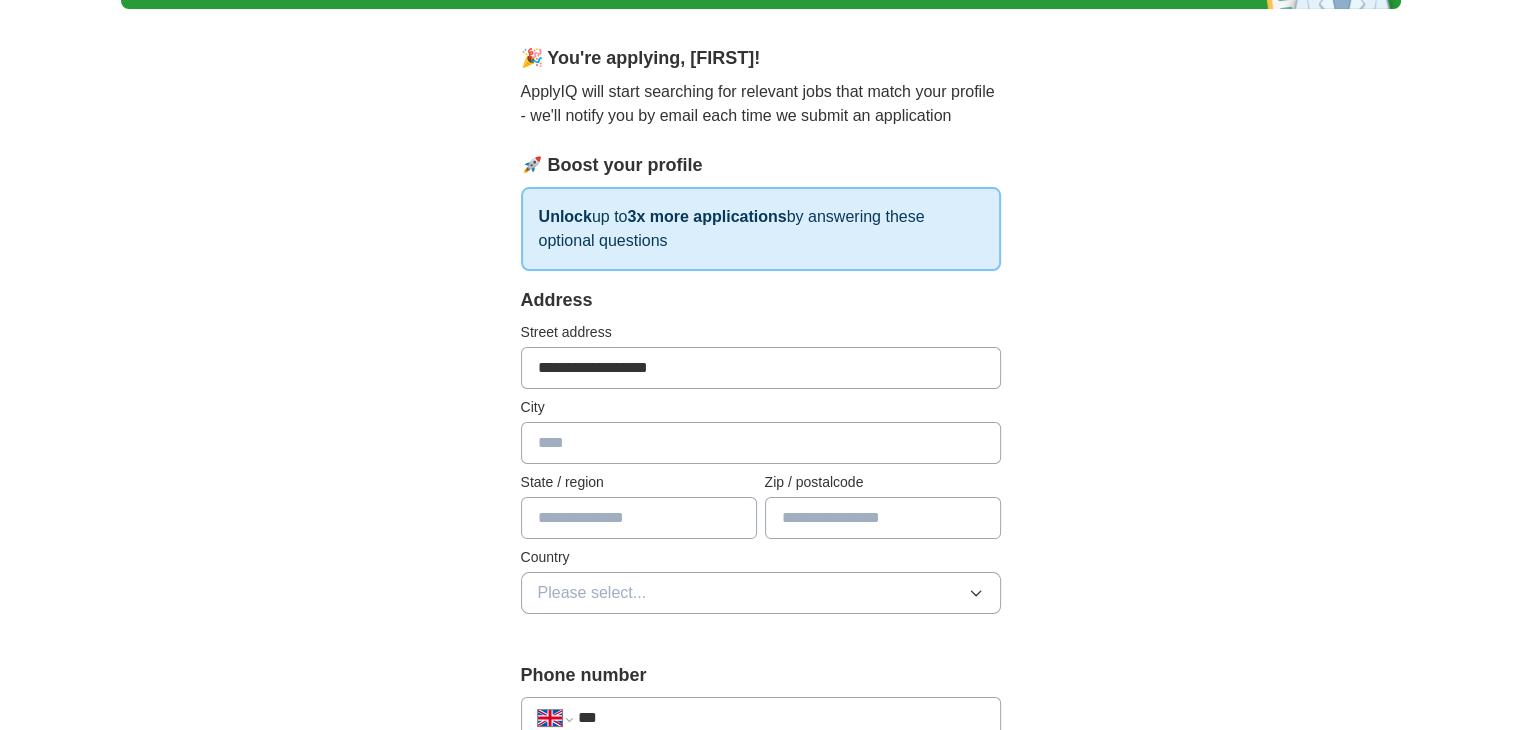 type on "********" 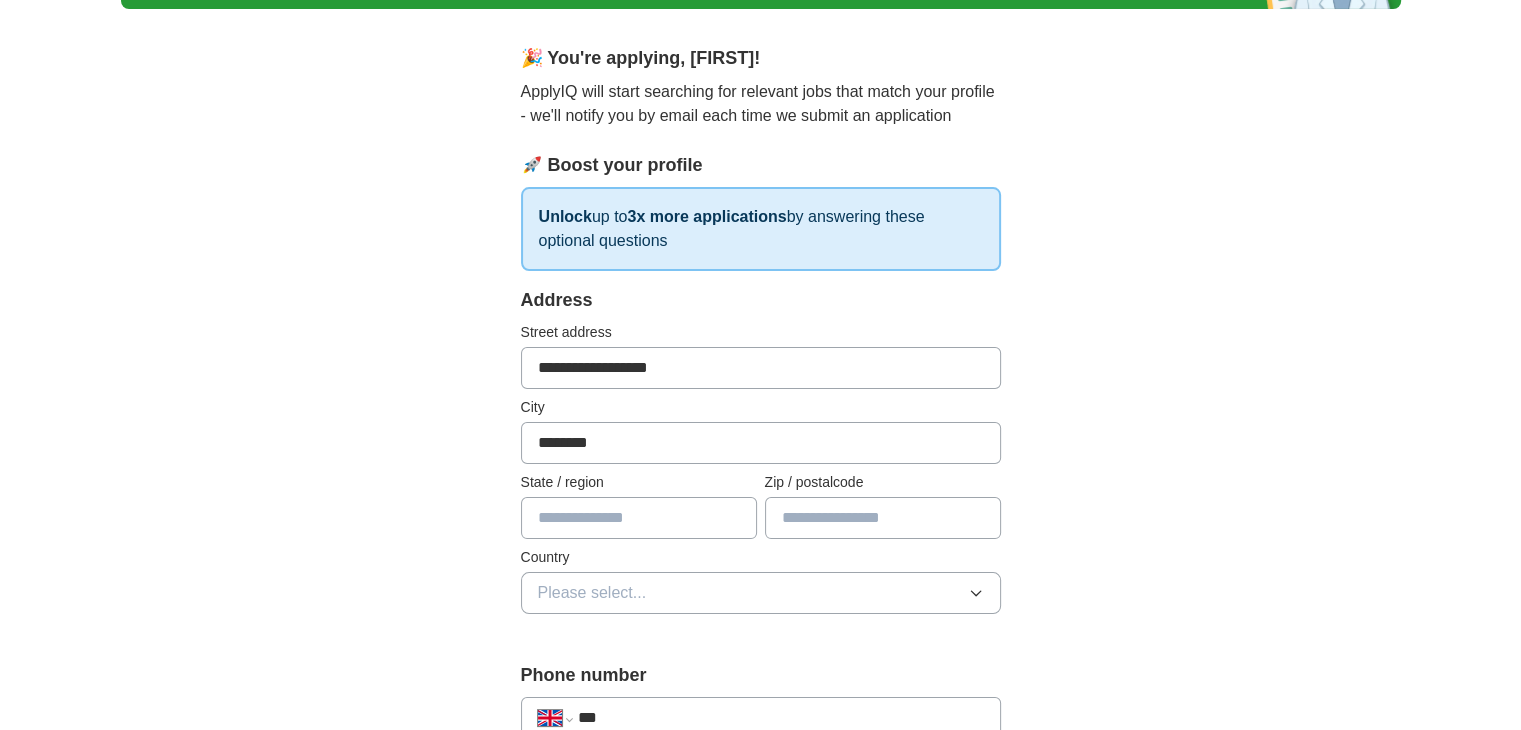 type on "**********" 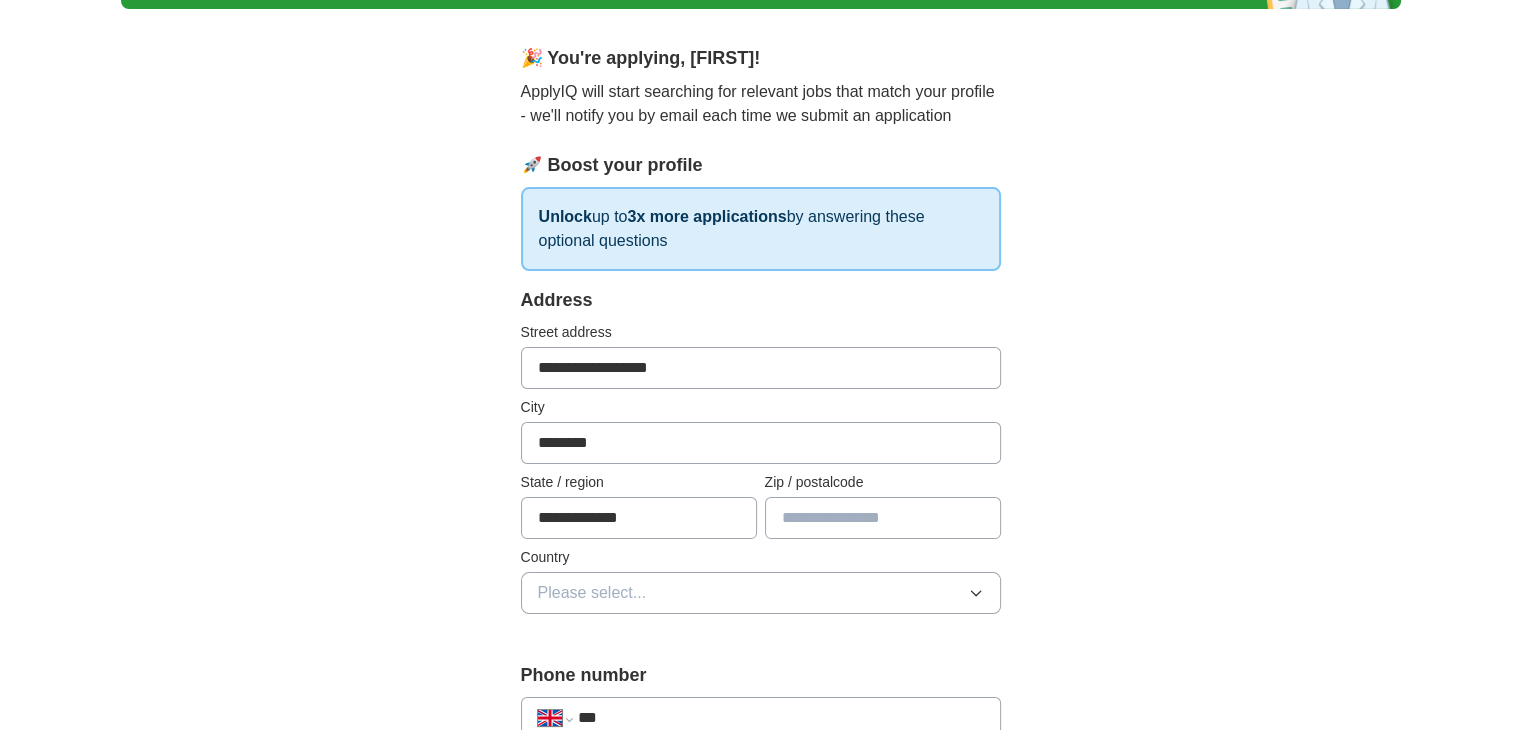 type on "*******" 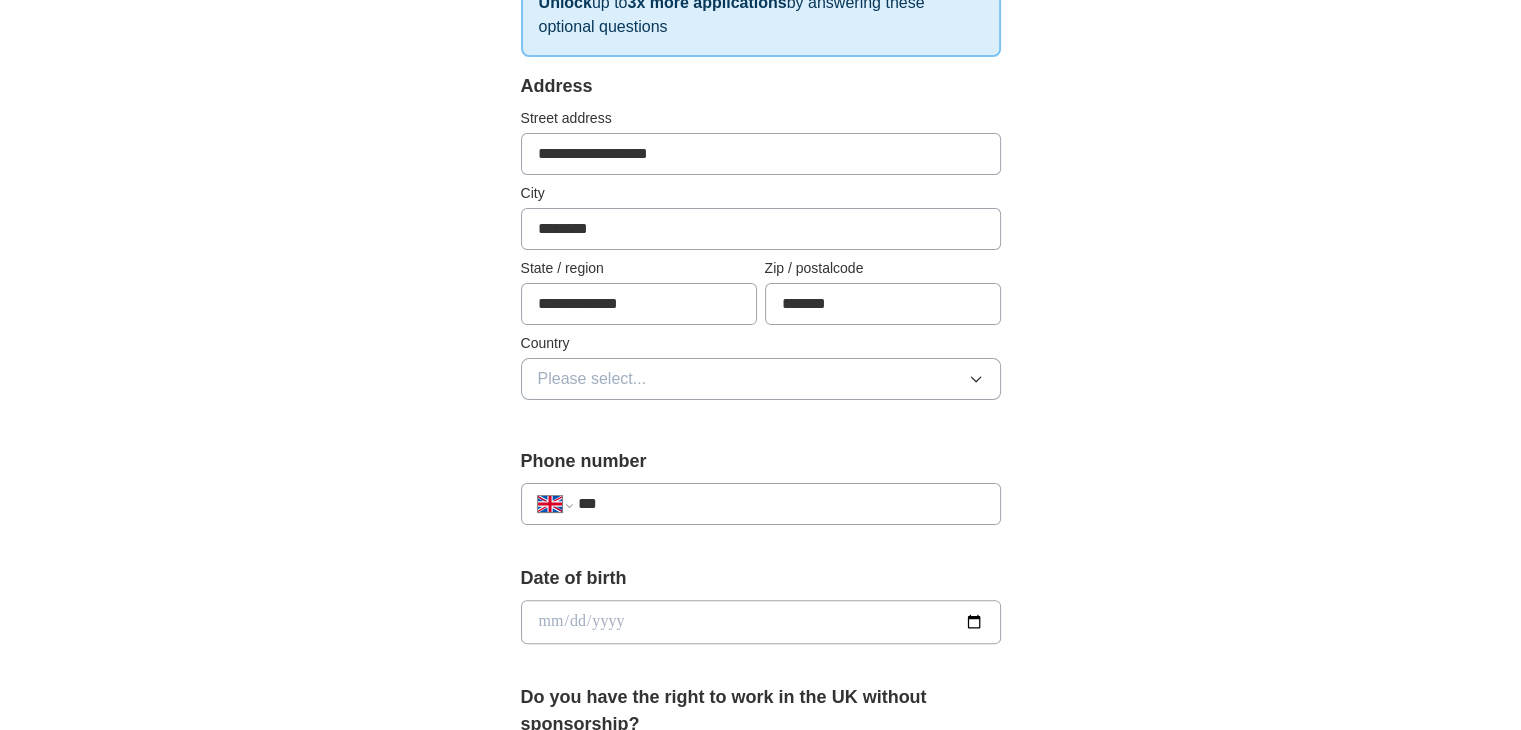 scroll, scrollTop: 372, scrollLeft: 0, axis: vertical 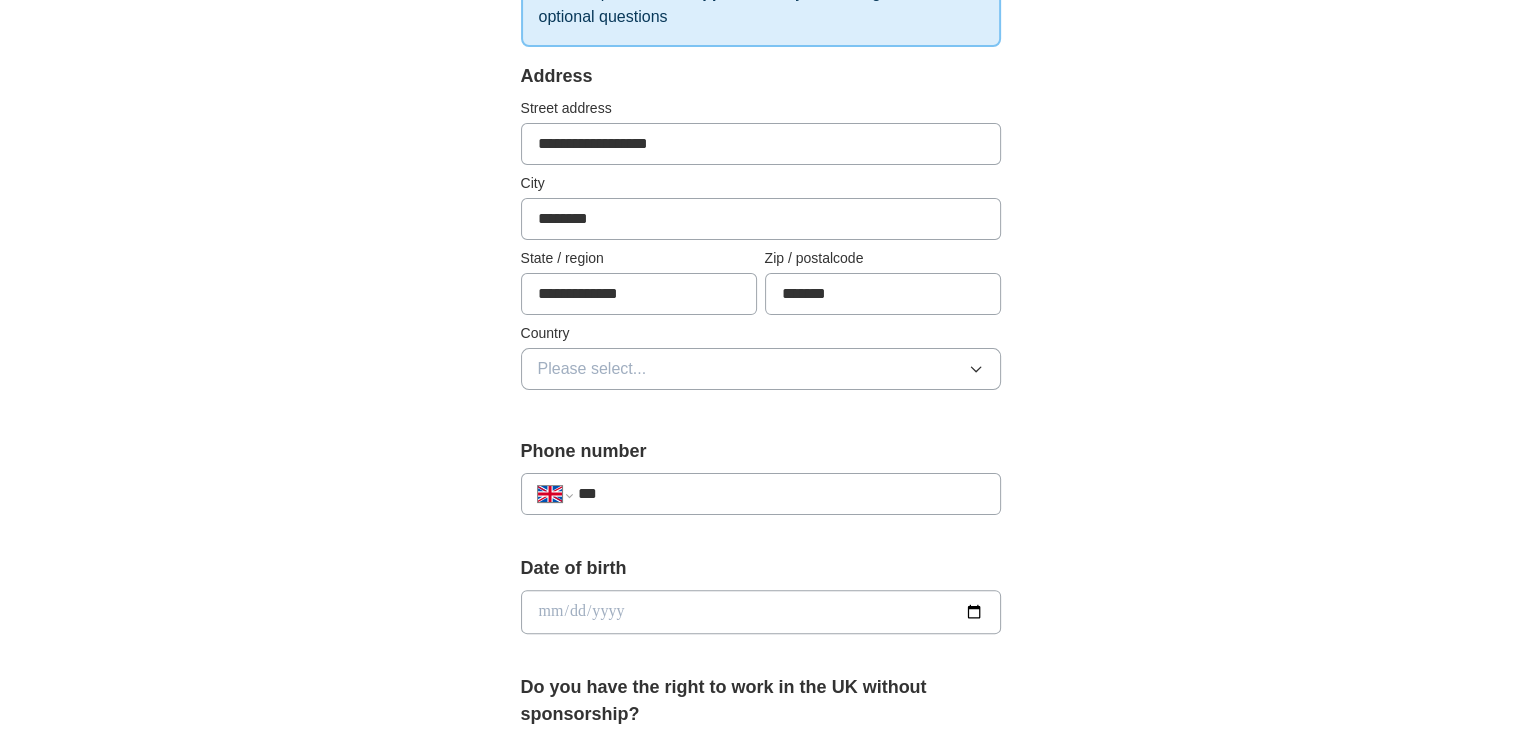 click on "Please select..." at bounding box center (761, 369) 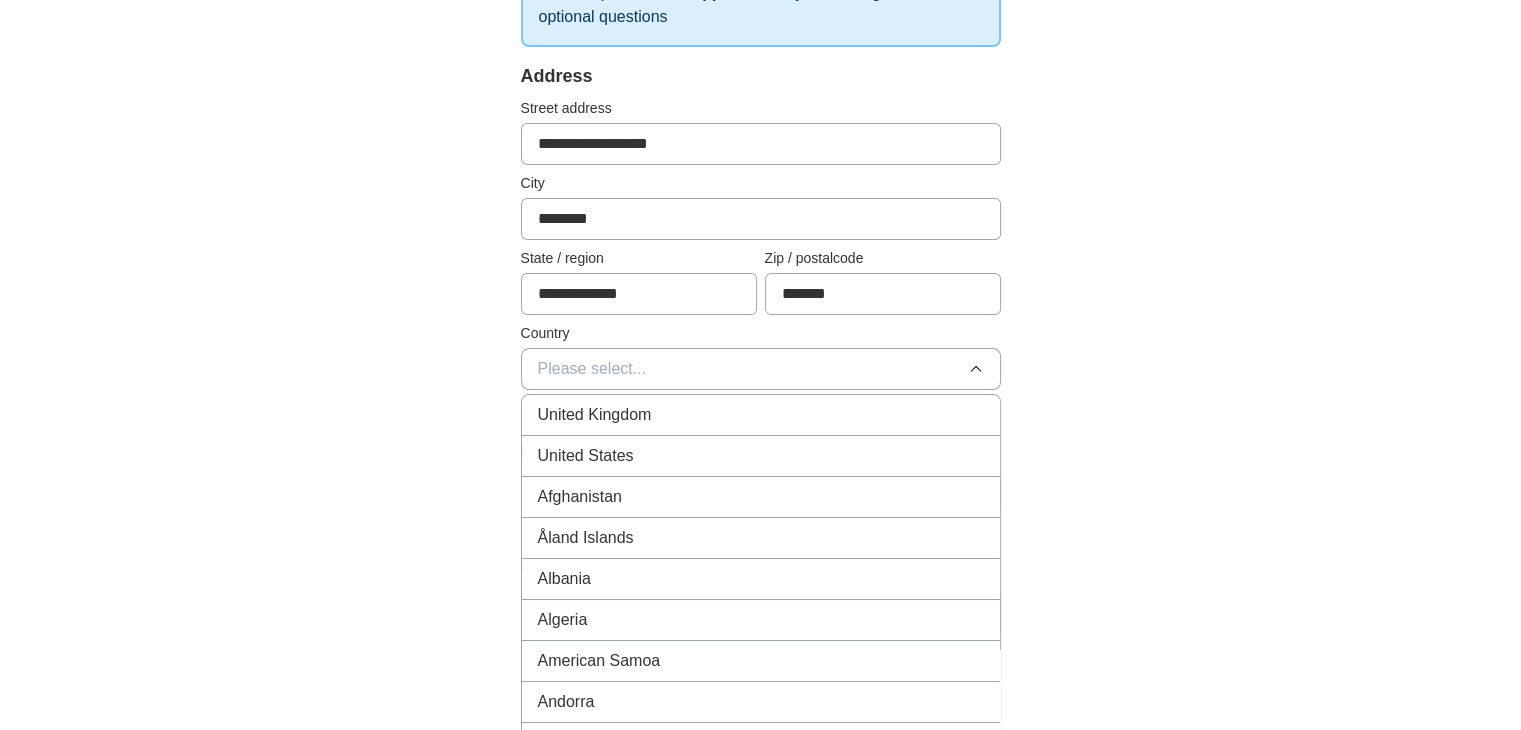 click on "United Kingdom" at bounding box center [761, 415] 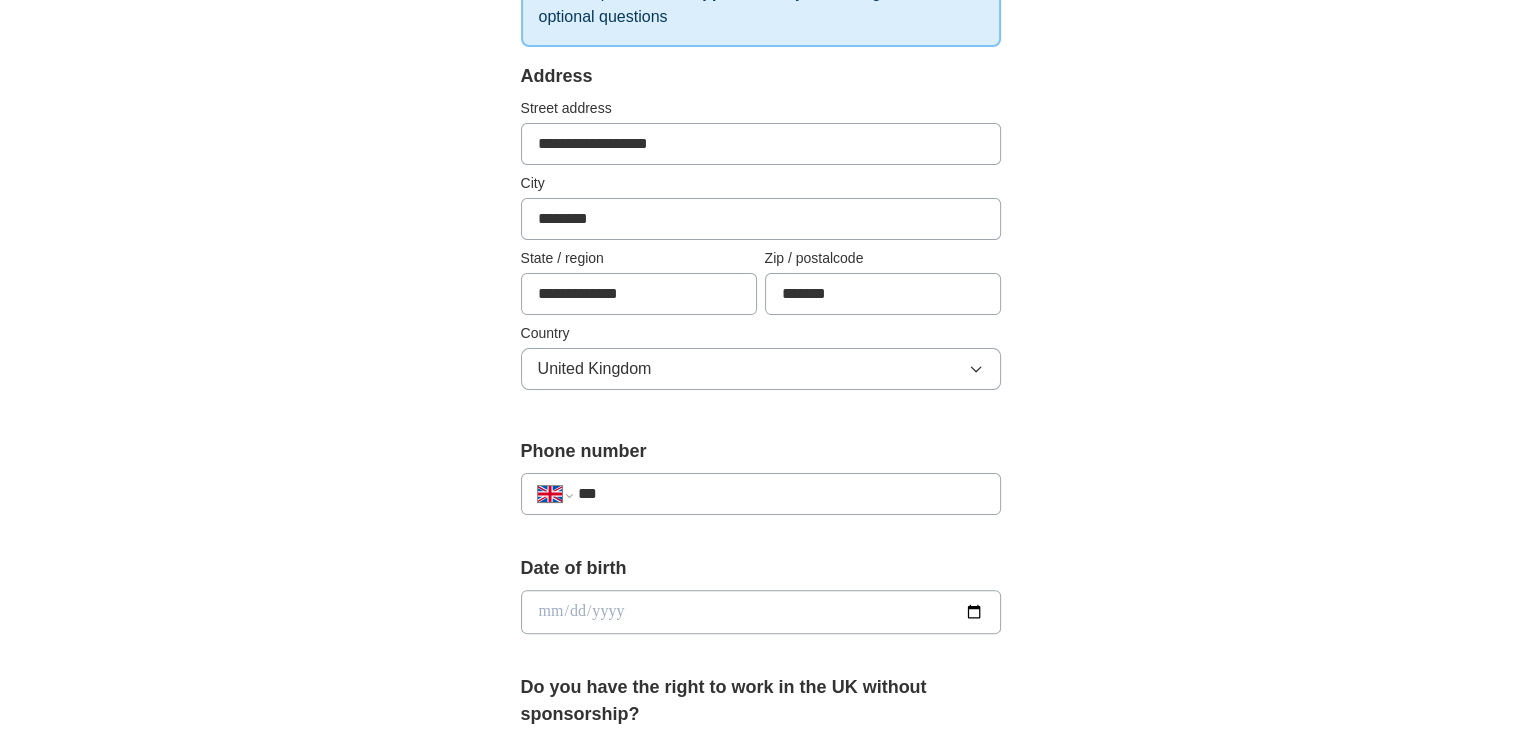 click on "***" at bounding box center (780, 494) 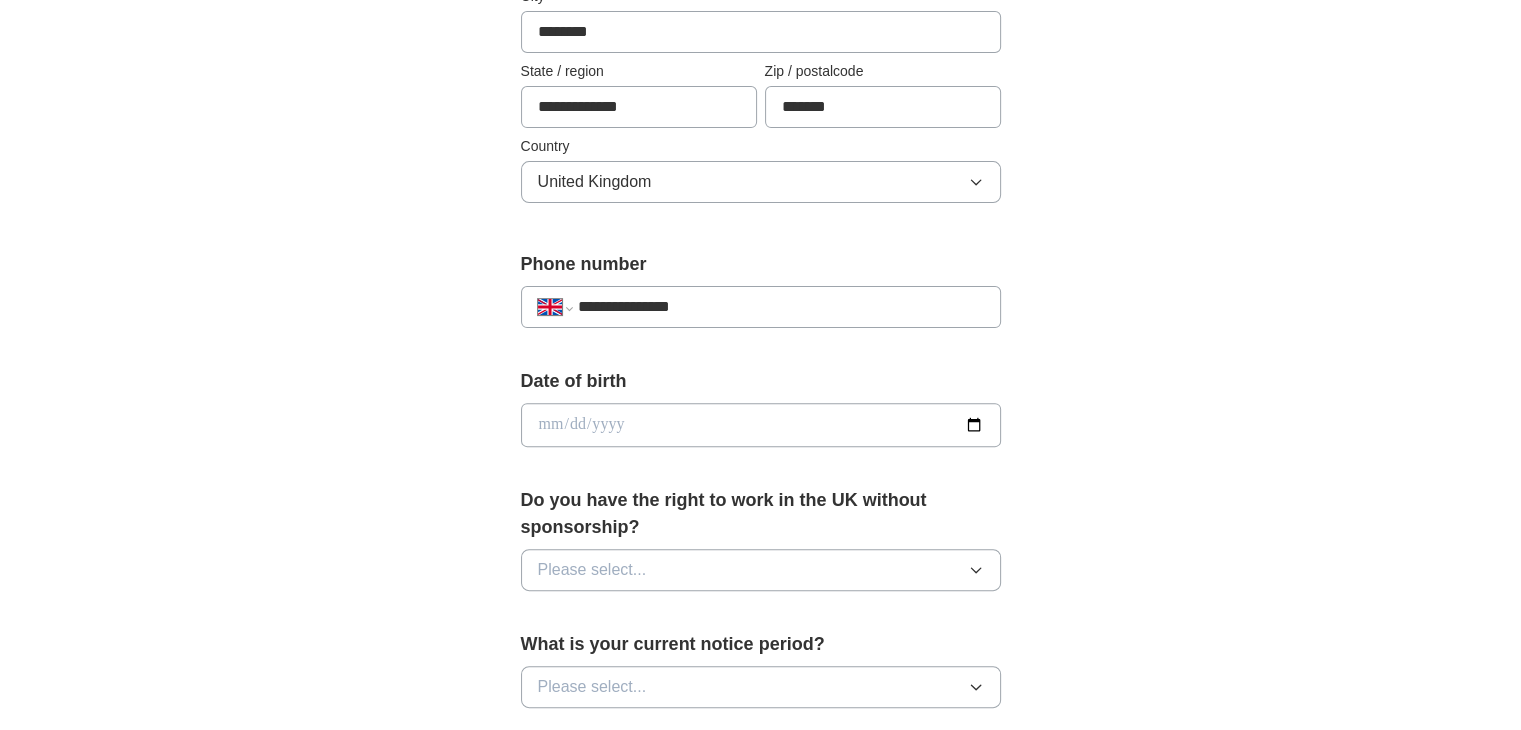 scroll, scrollTop: 560, scrollLeft: 0, axis: vertical 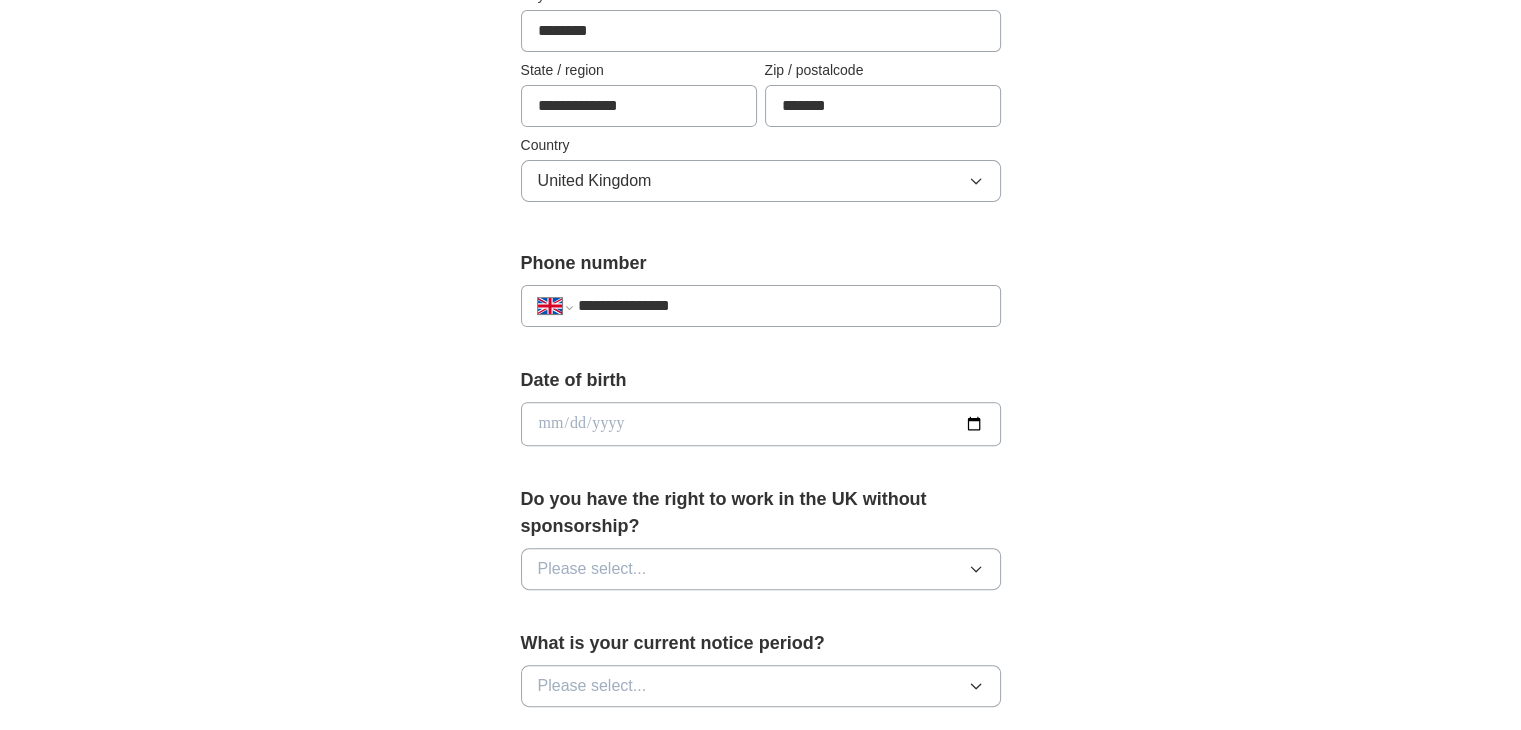 click at bounding box center [761, 424] 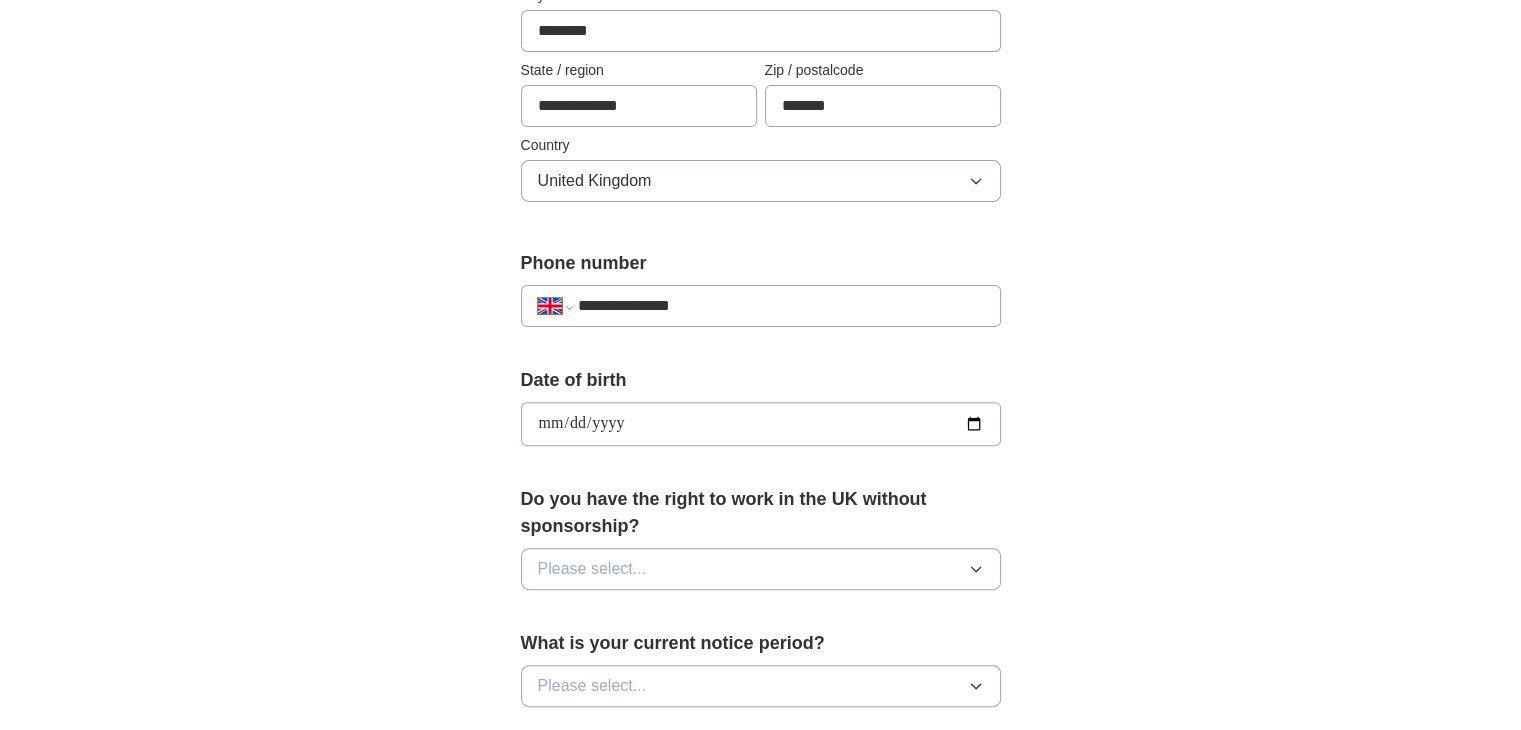 type on "**********" 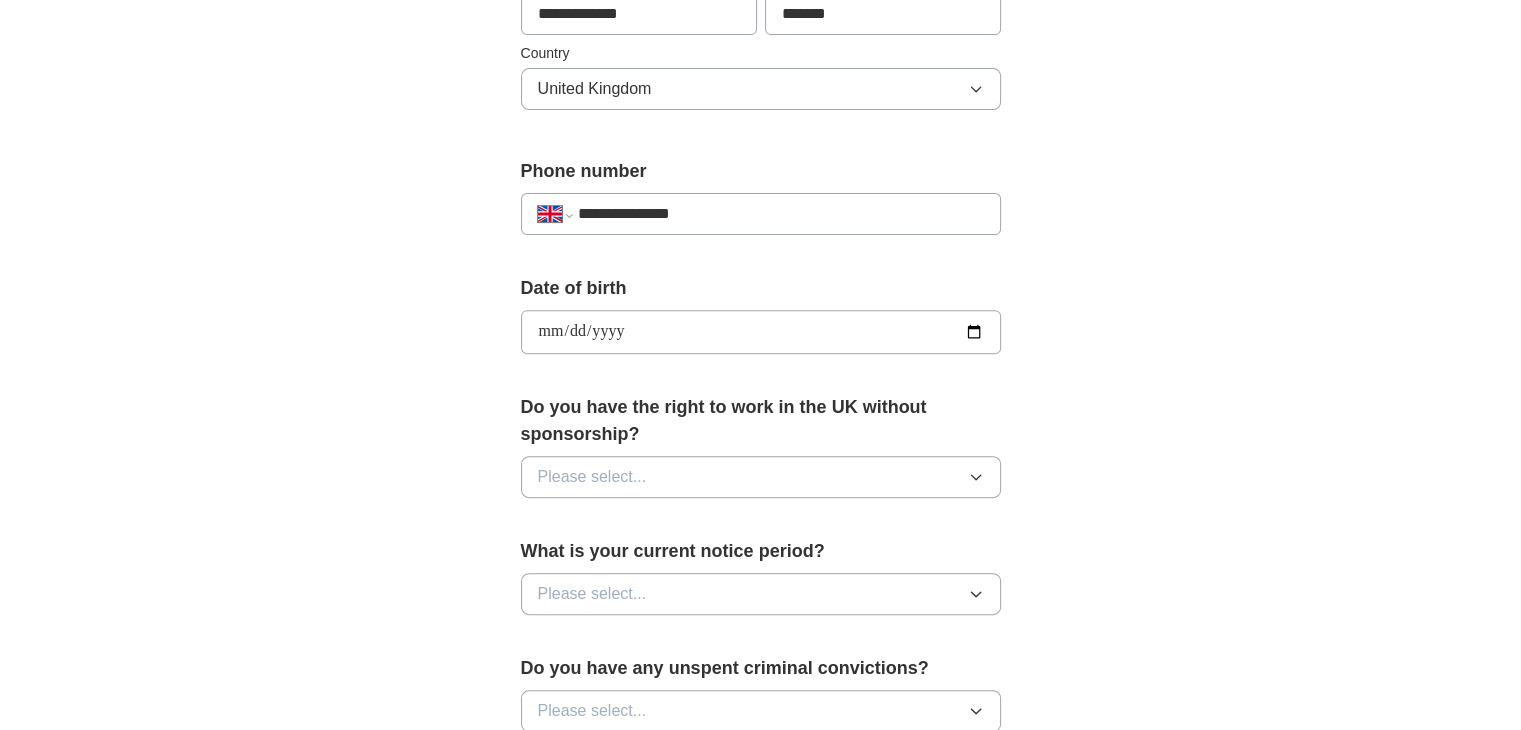 scroll, scrollTop: 698, scrollLeft: 0, axis: vertical 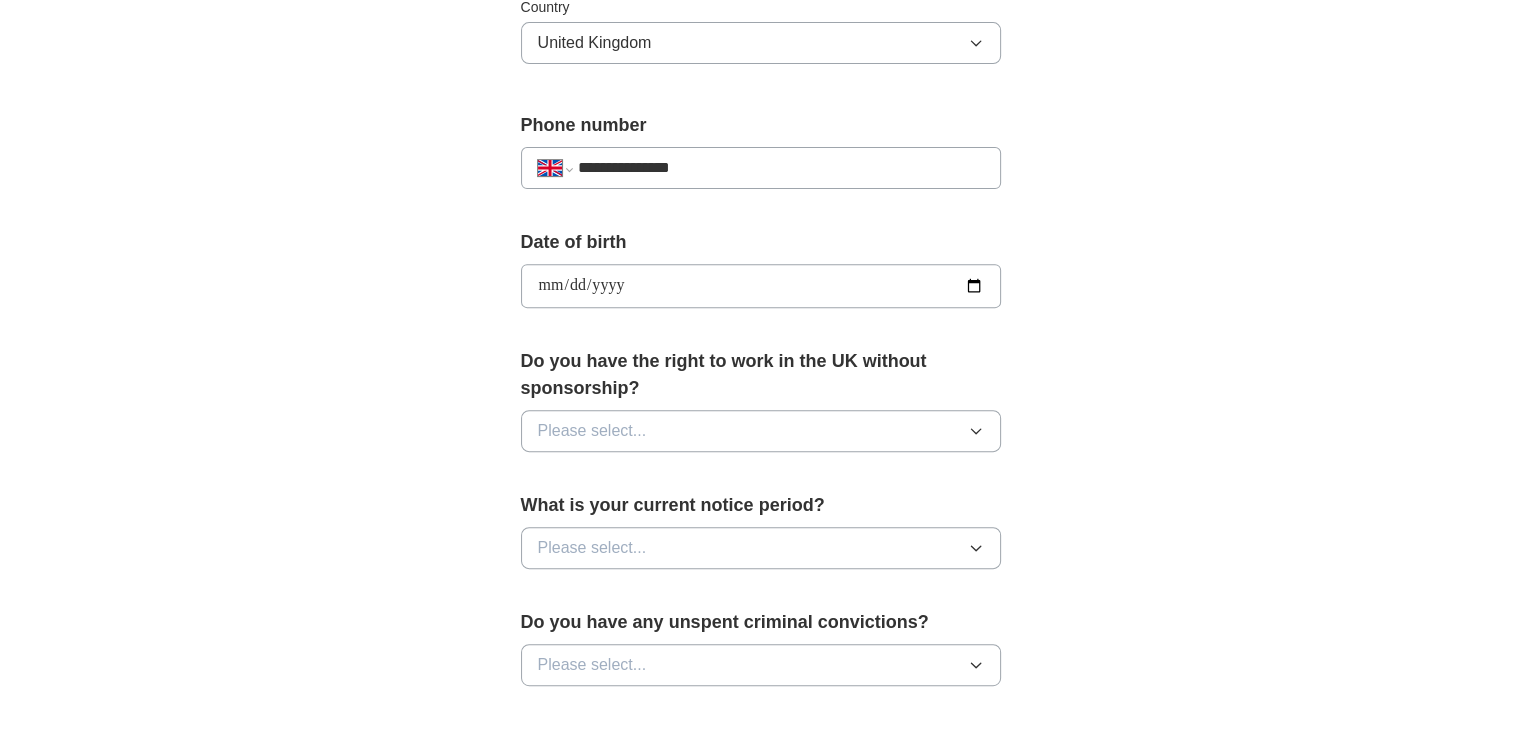 click on "Please select..." at bounding box center (592, 431) 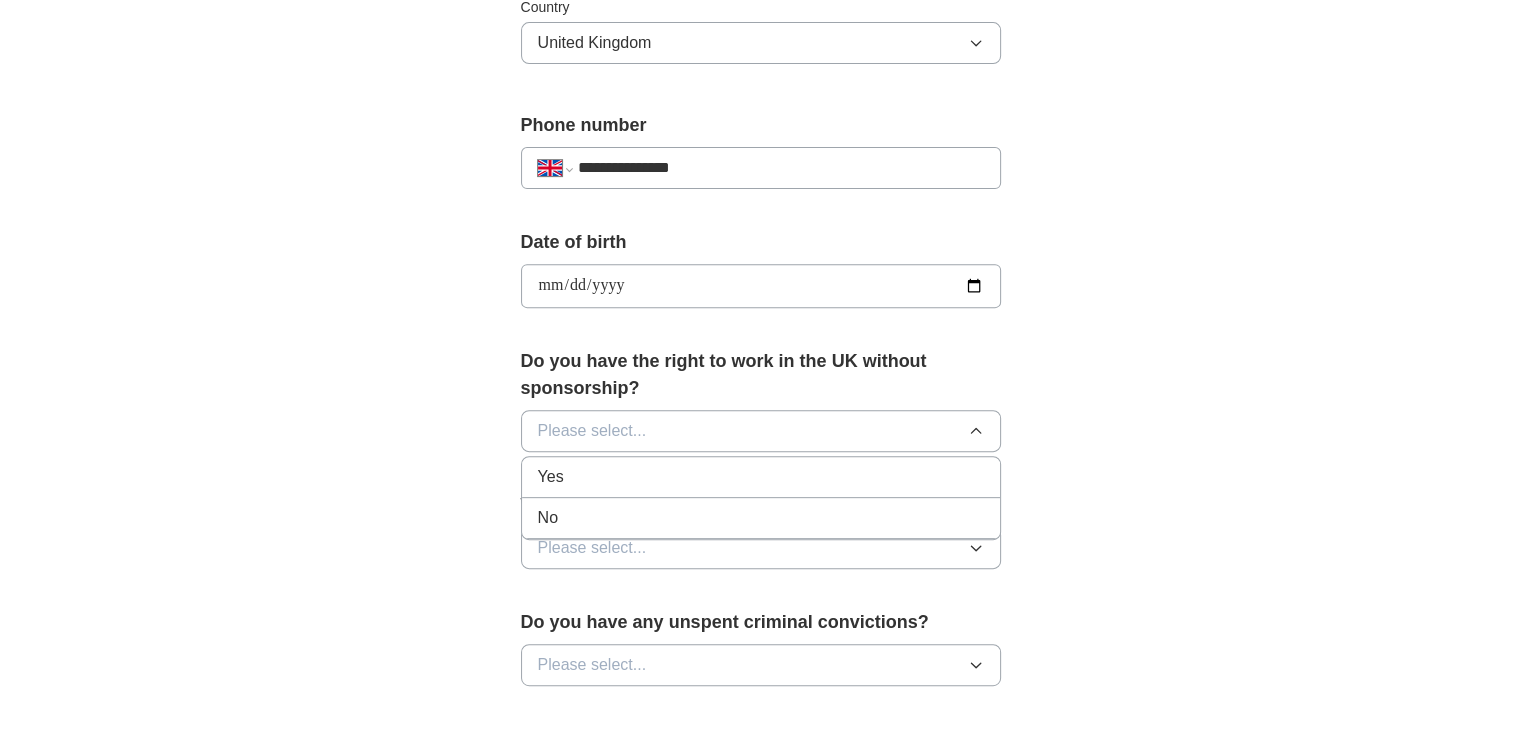 click on "Yes" at bounding box center [761, 477] 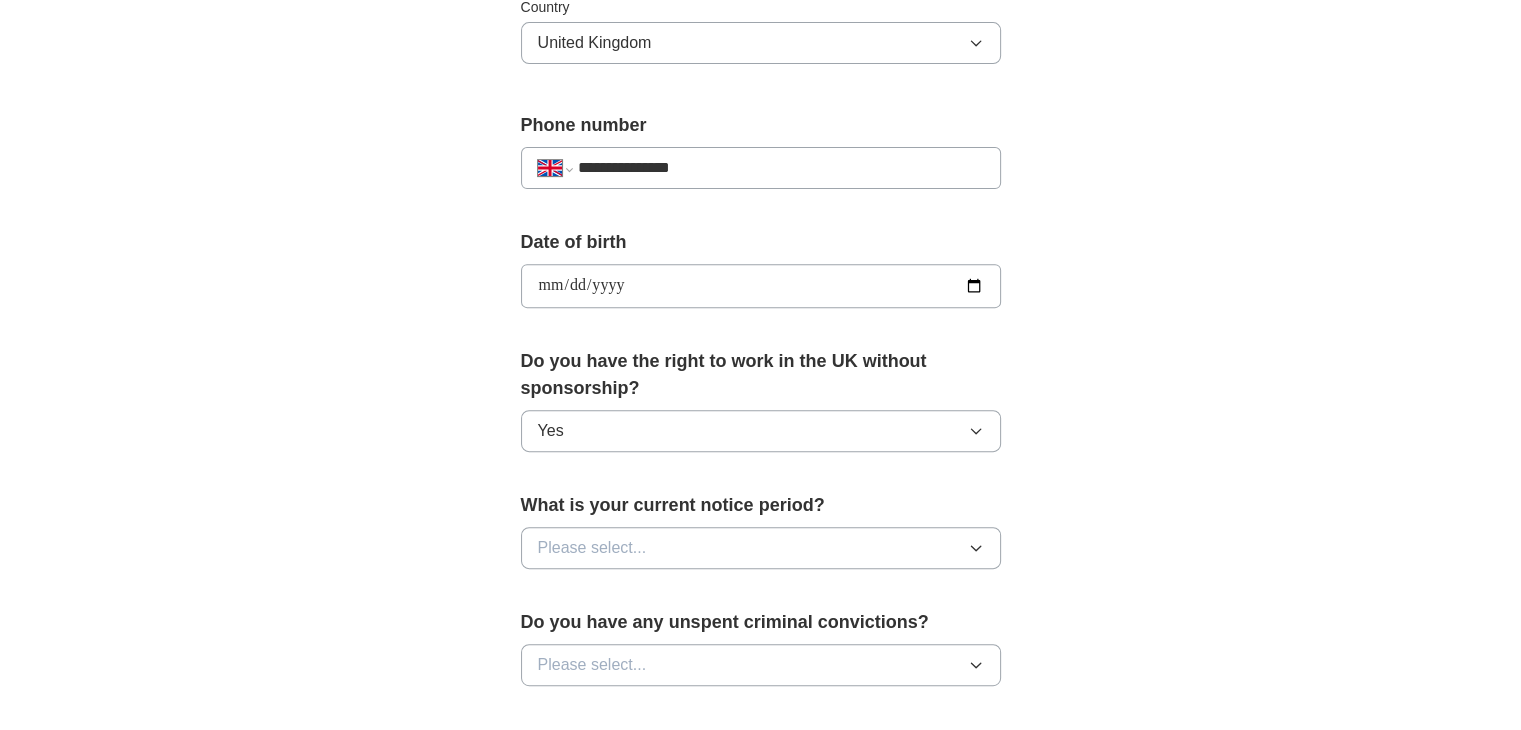 click on "Please select..." at bounding box center (592, 548) 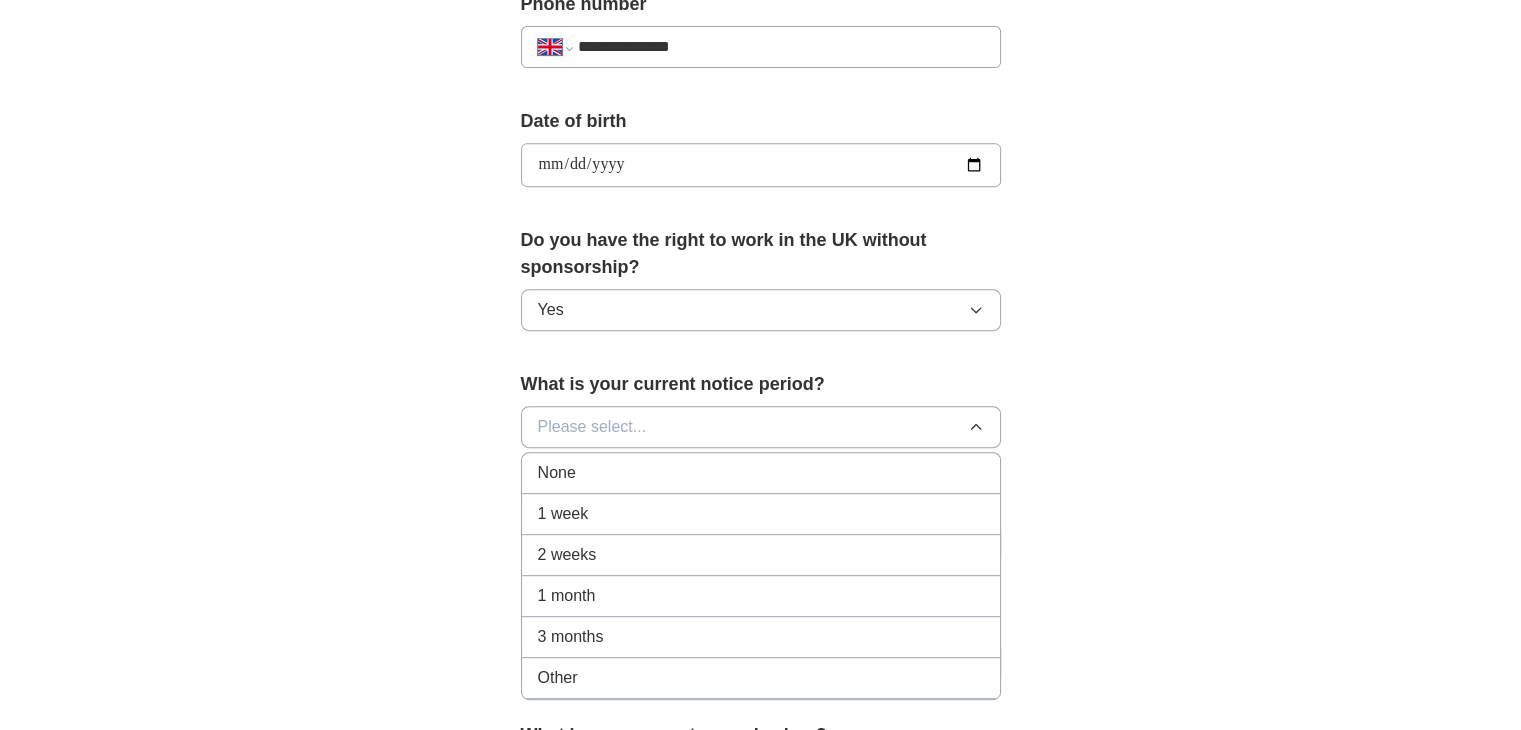 scroll, scrollTop: 820, scrollLeft: 0, axis: vertical 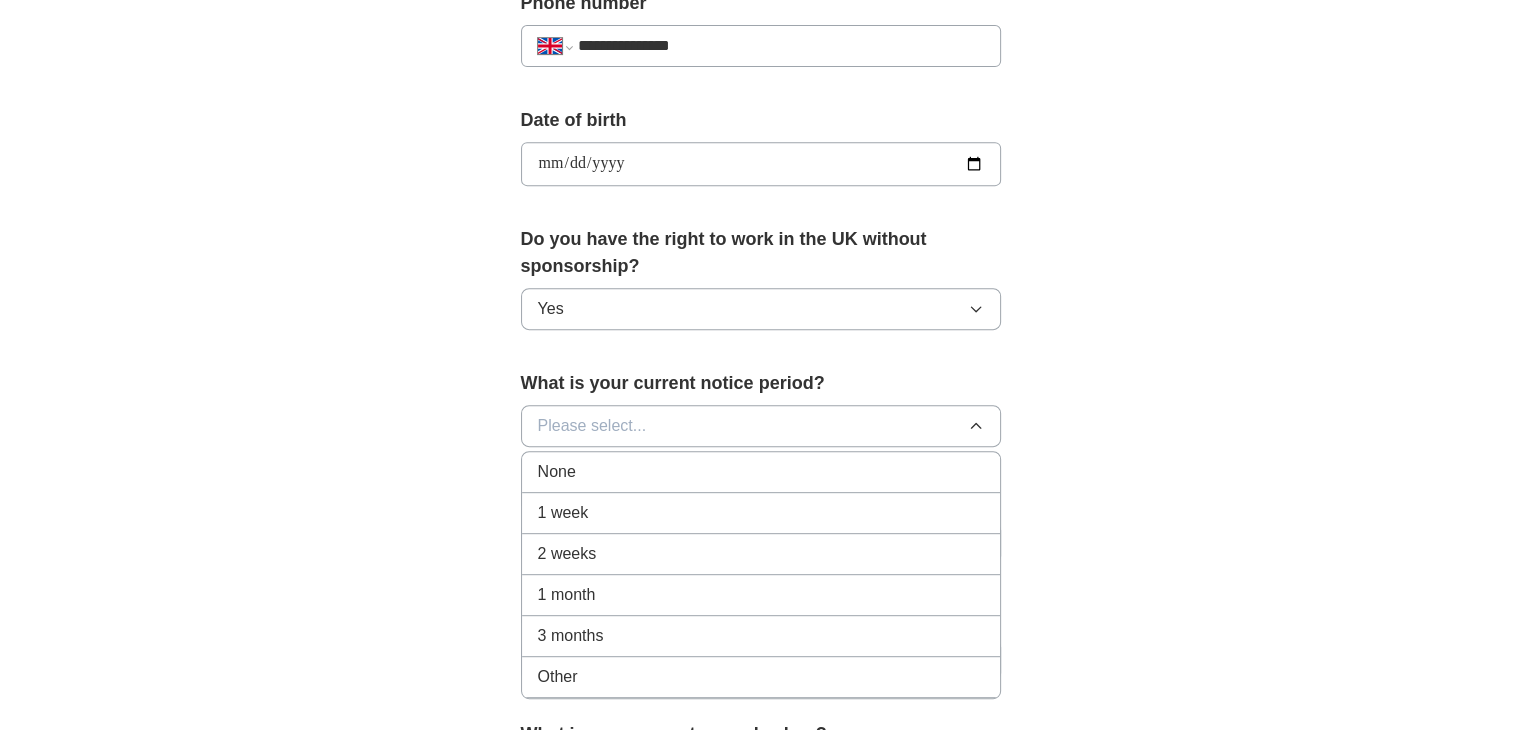 click on "2 weeks" at bounding box center [761, 554] 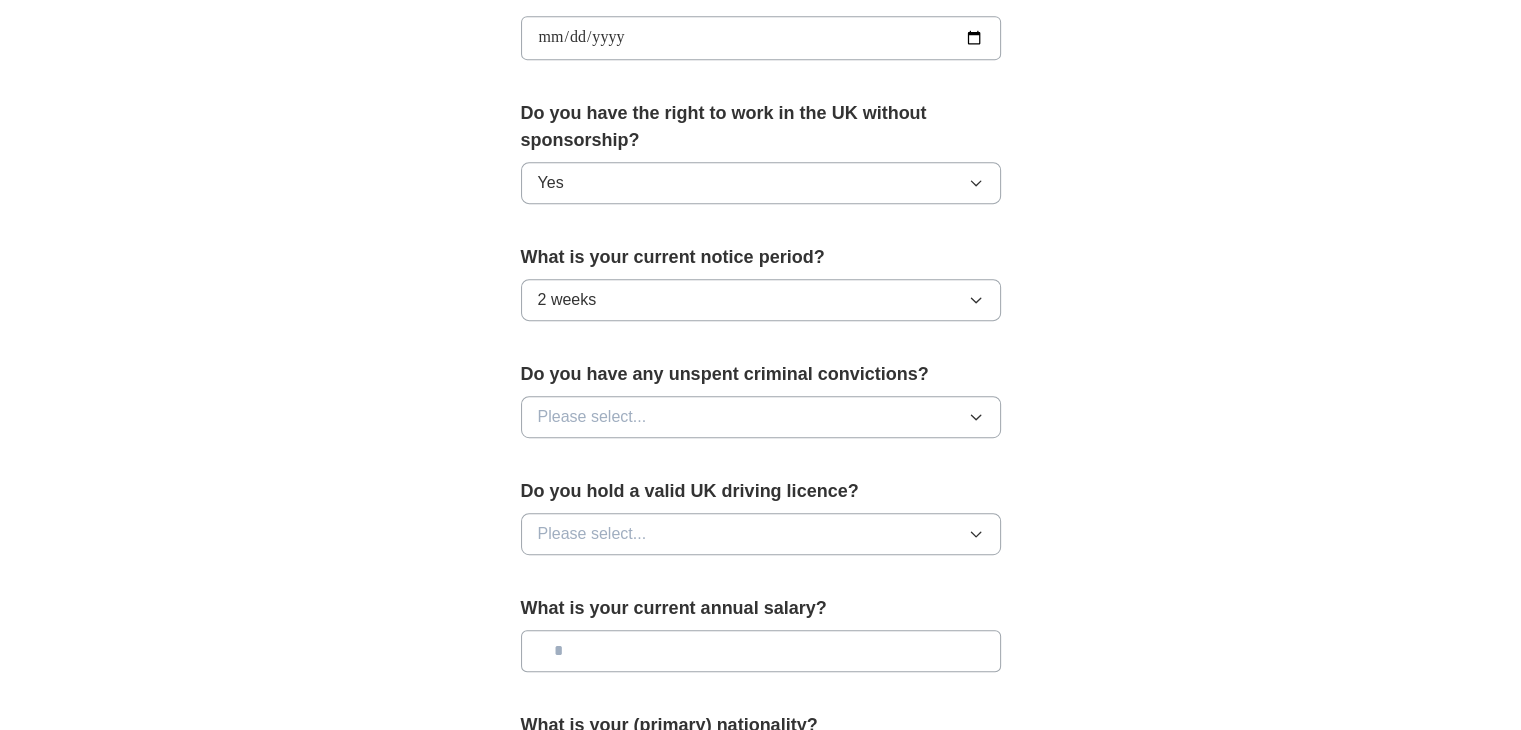 scroll, scrollTop: 959, scrollLeft: 0, axis: vertical 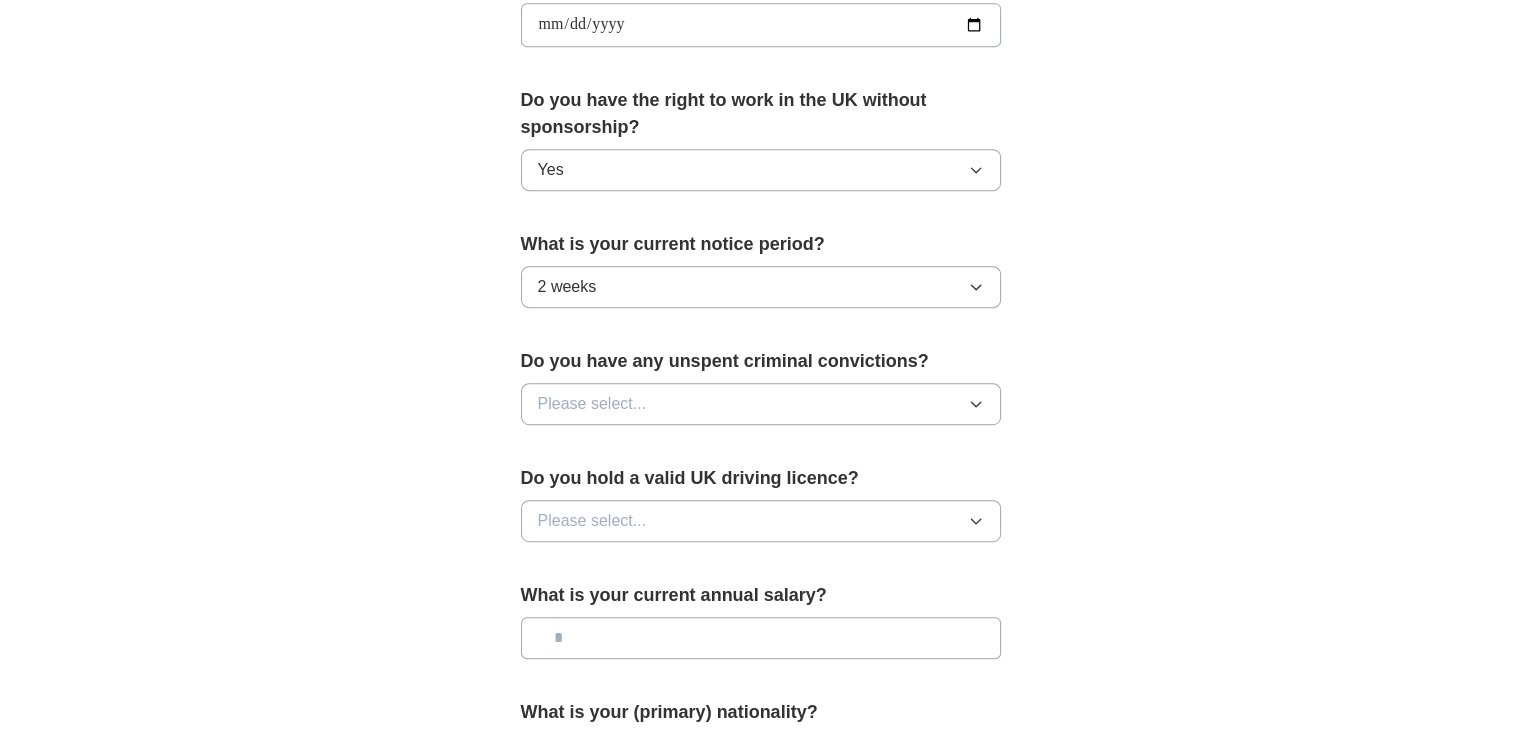 click on "Please select..." at bounding box center (592, 404) 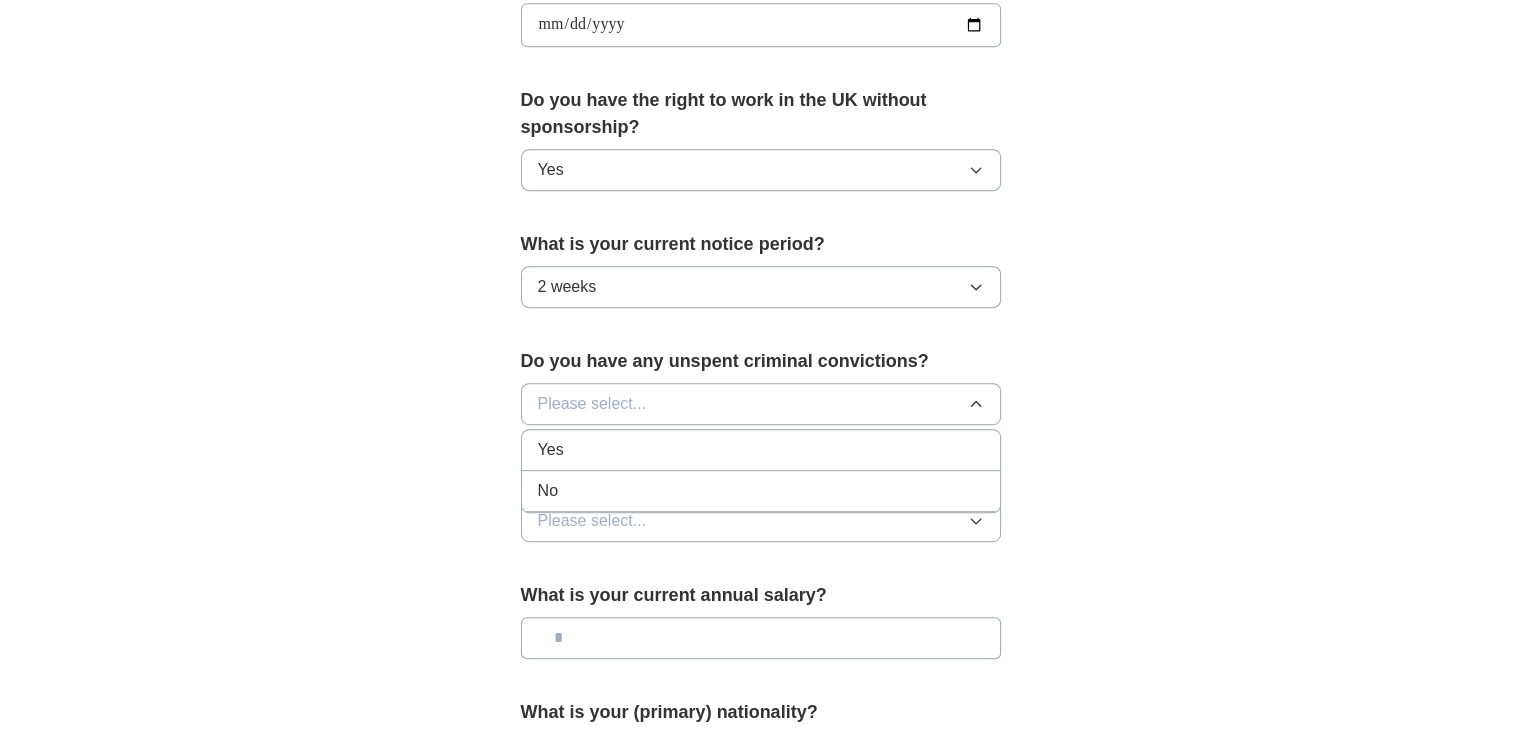 click on "No" at bounding box center [761, 491] 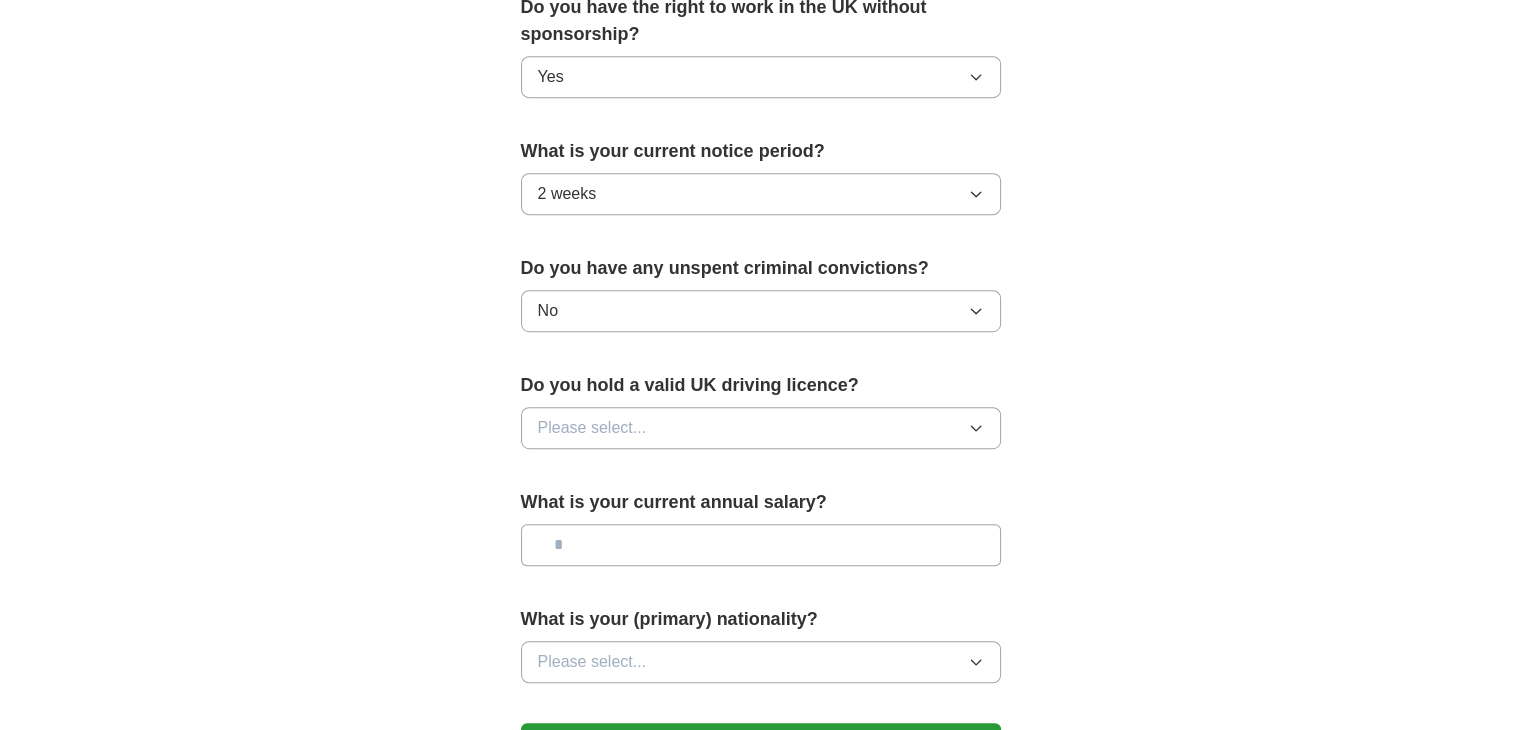 scroll, scrollTop: 1062, scrollLeft: 0, axis: vertical 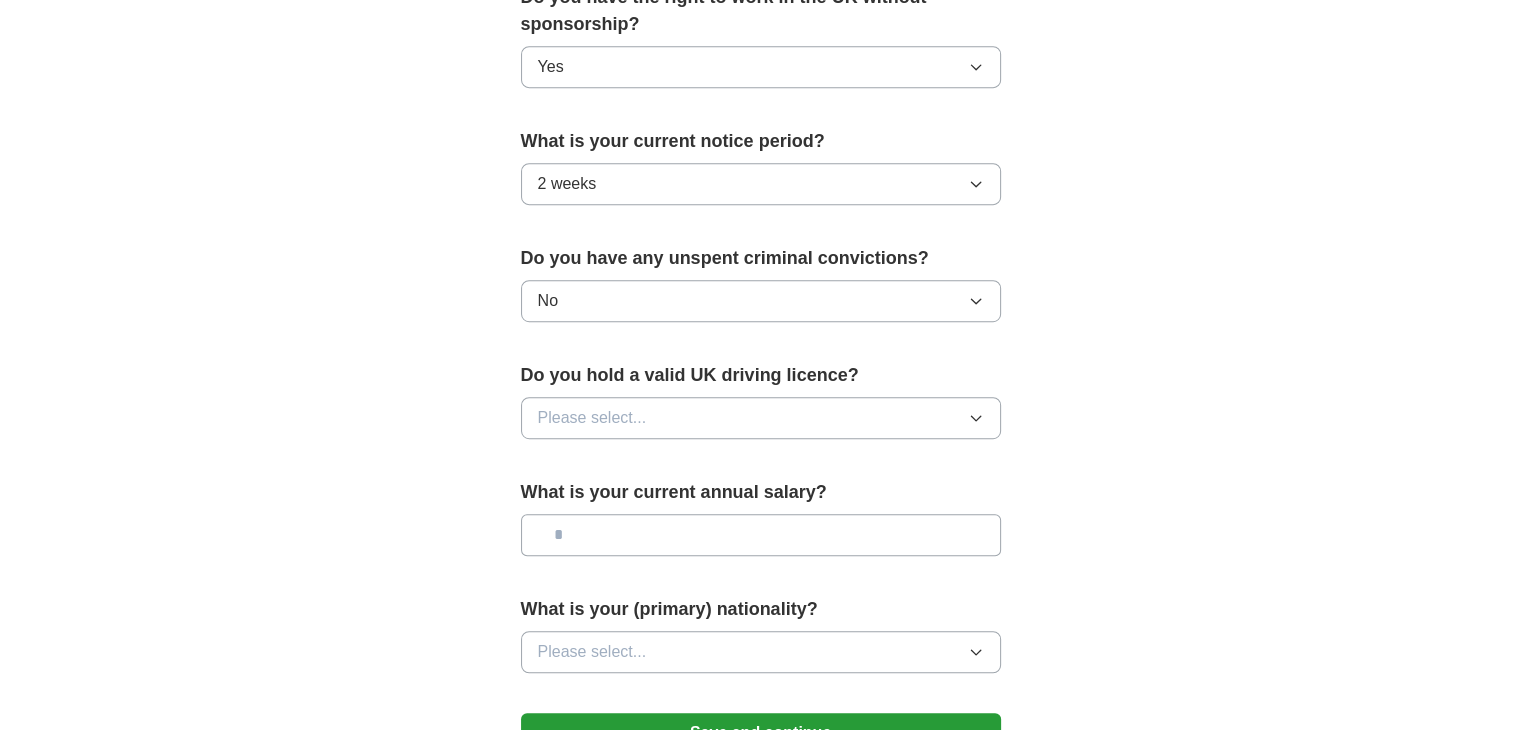 click on "Please select..." at bounding box center (592, 418) 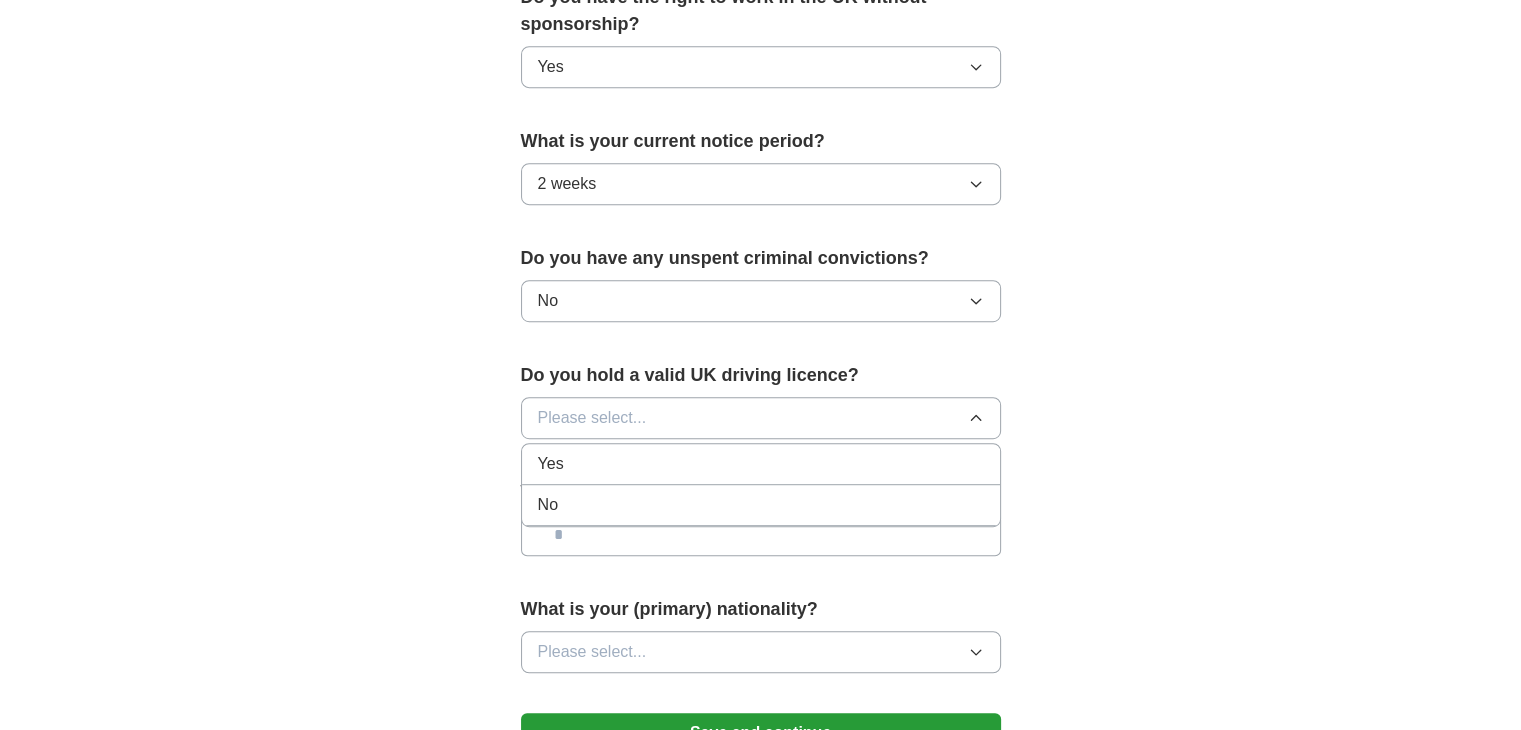click on "Yes" at bounding box center (761, 464) 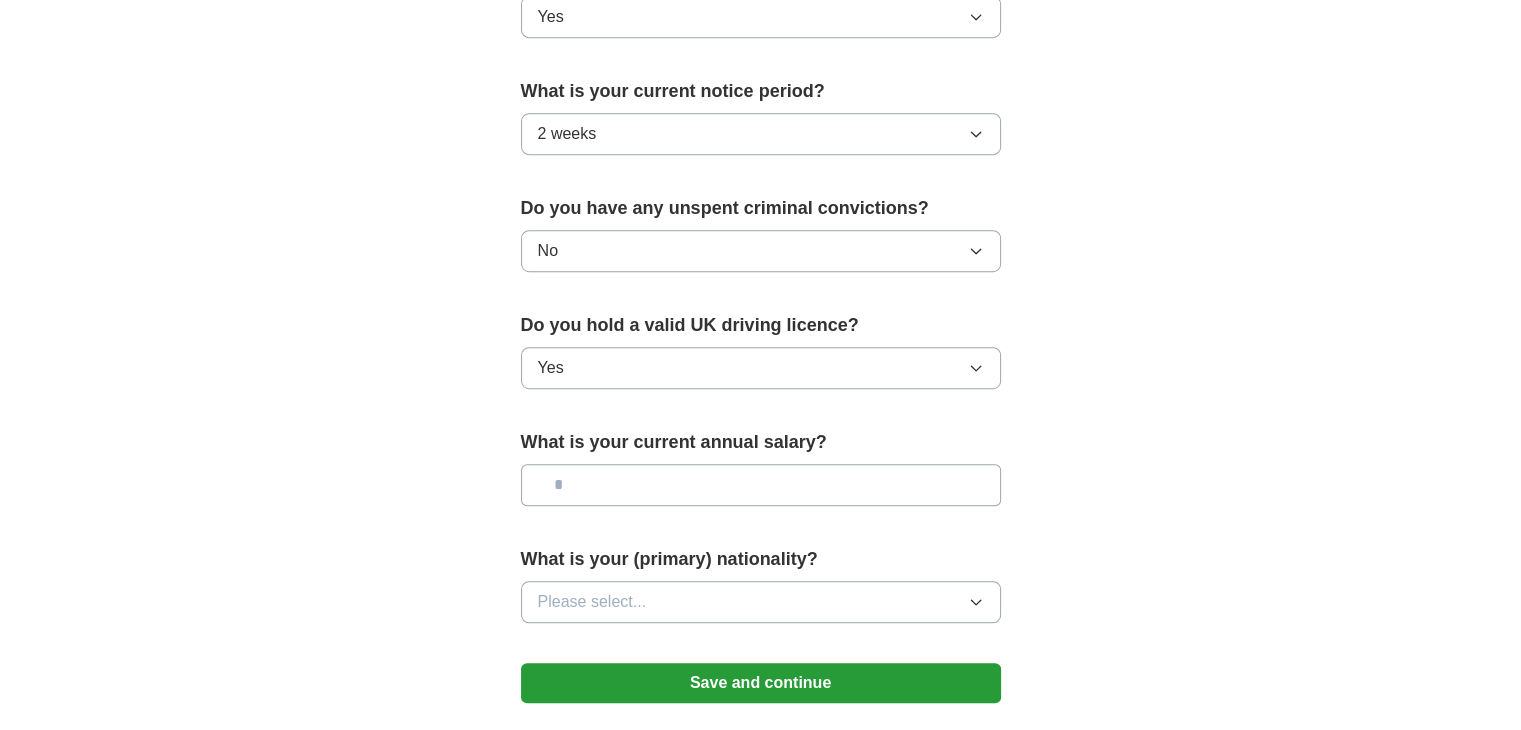 scroll, scrollTop: 1120, scrollLeft: 0, axis: vertical 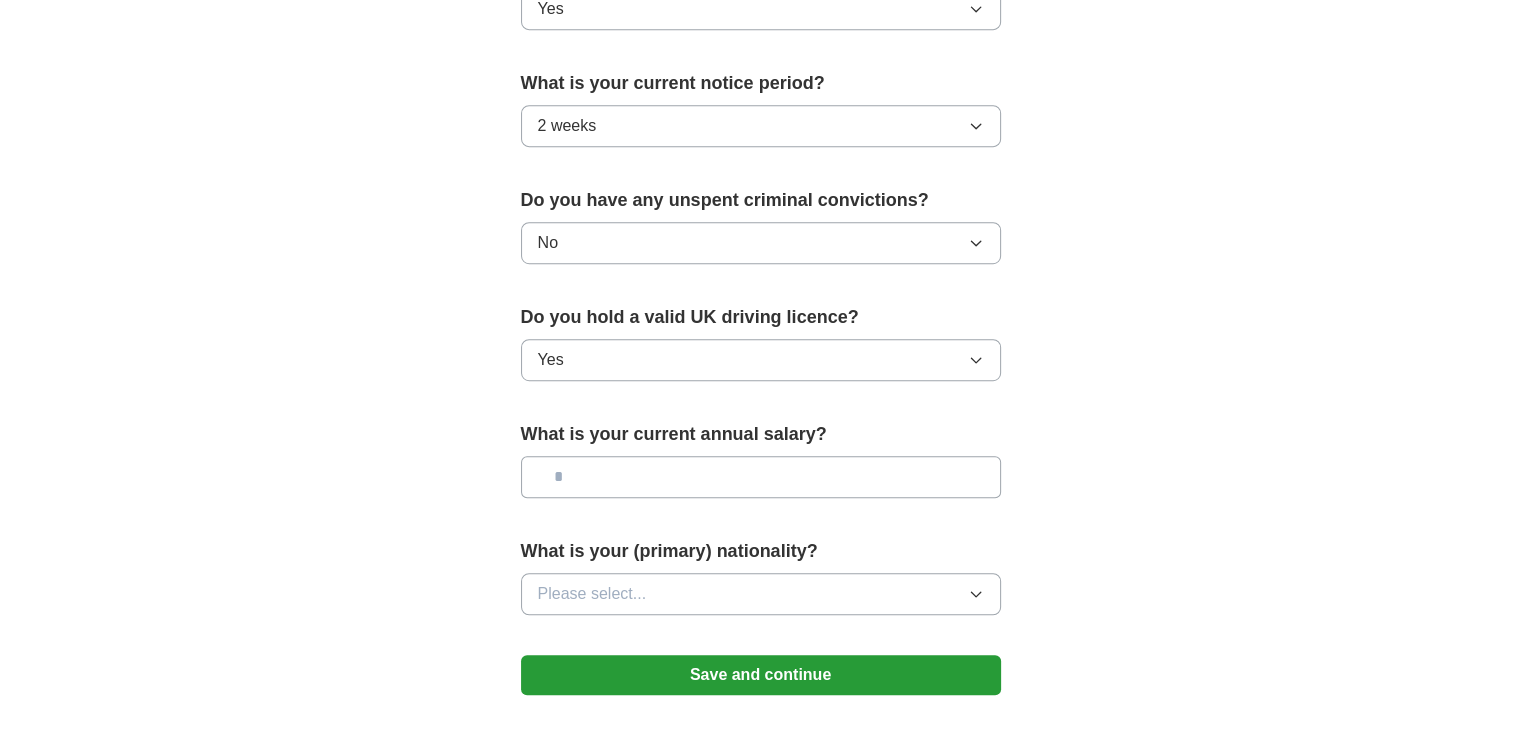 click at bounding box center [761, 477] 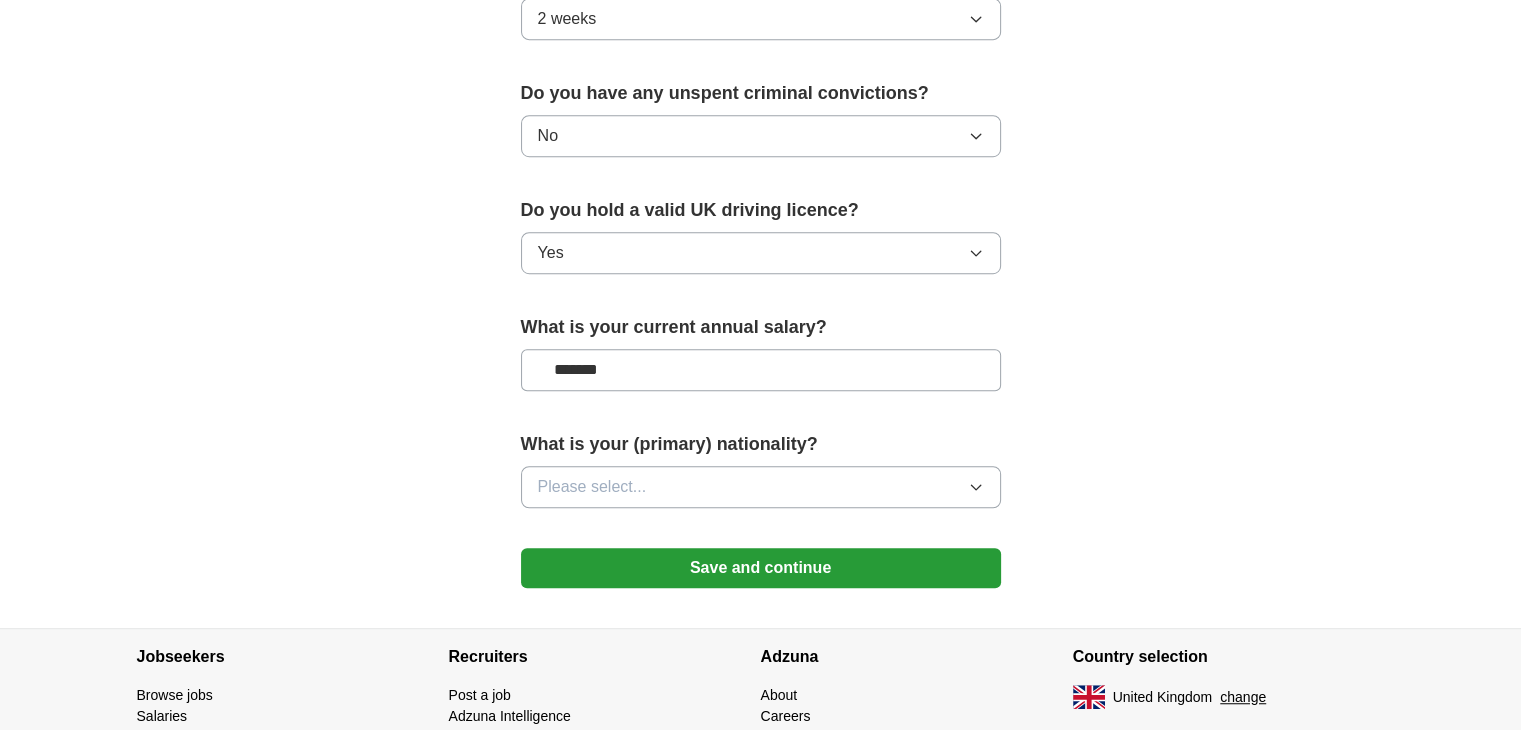 scroll, scrollTop: 1232, scrollLeft: 0, axis: vertical 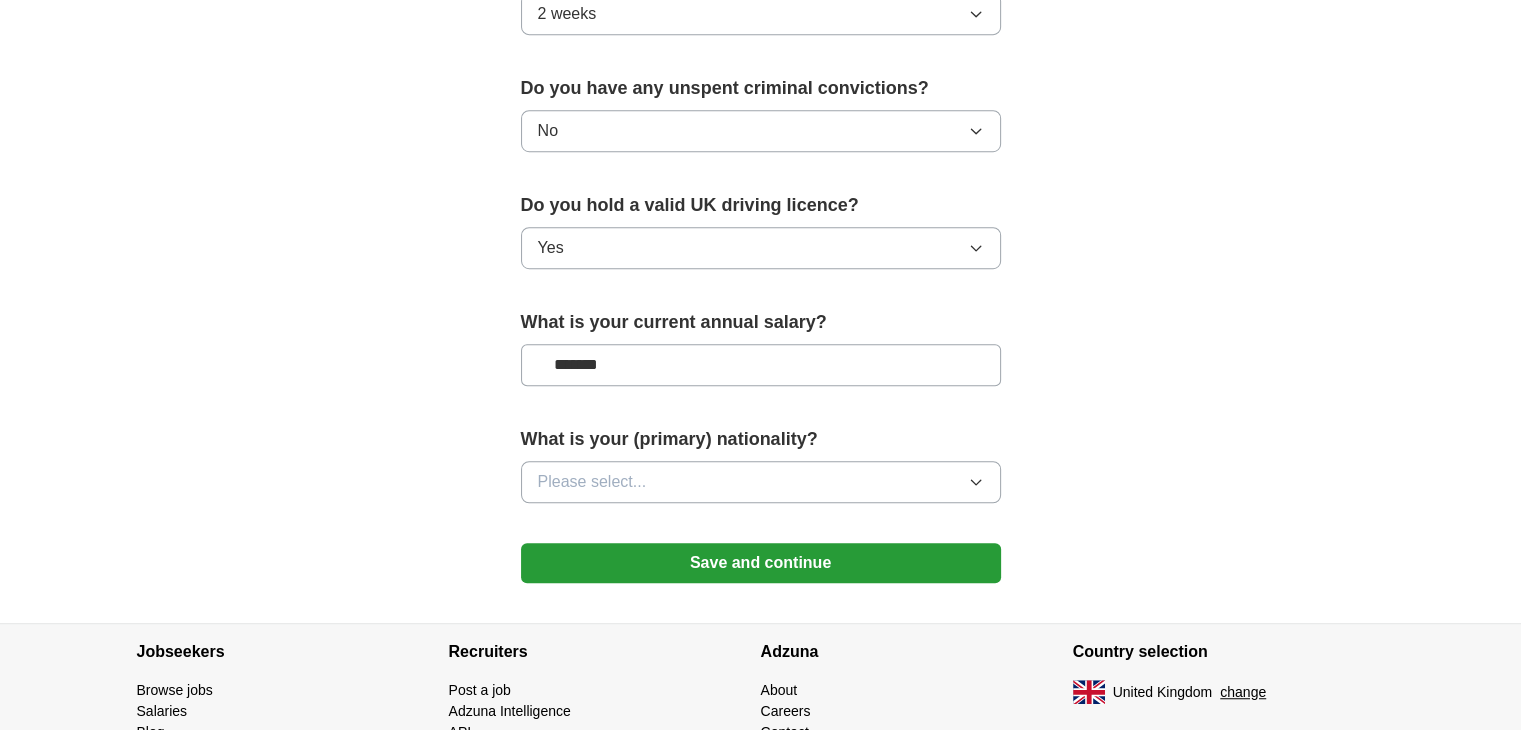 type on "*******" 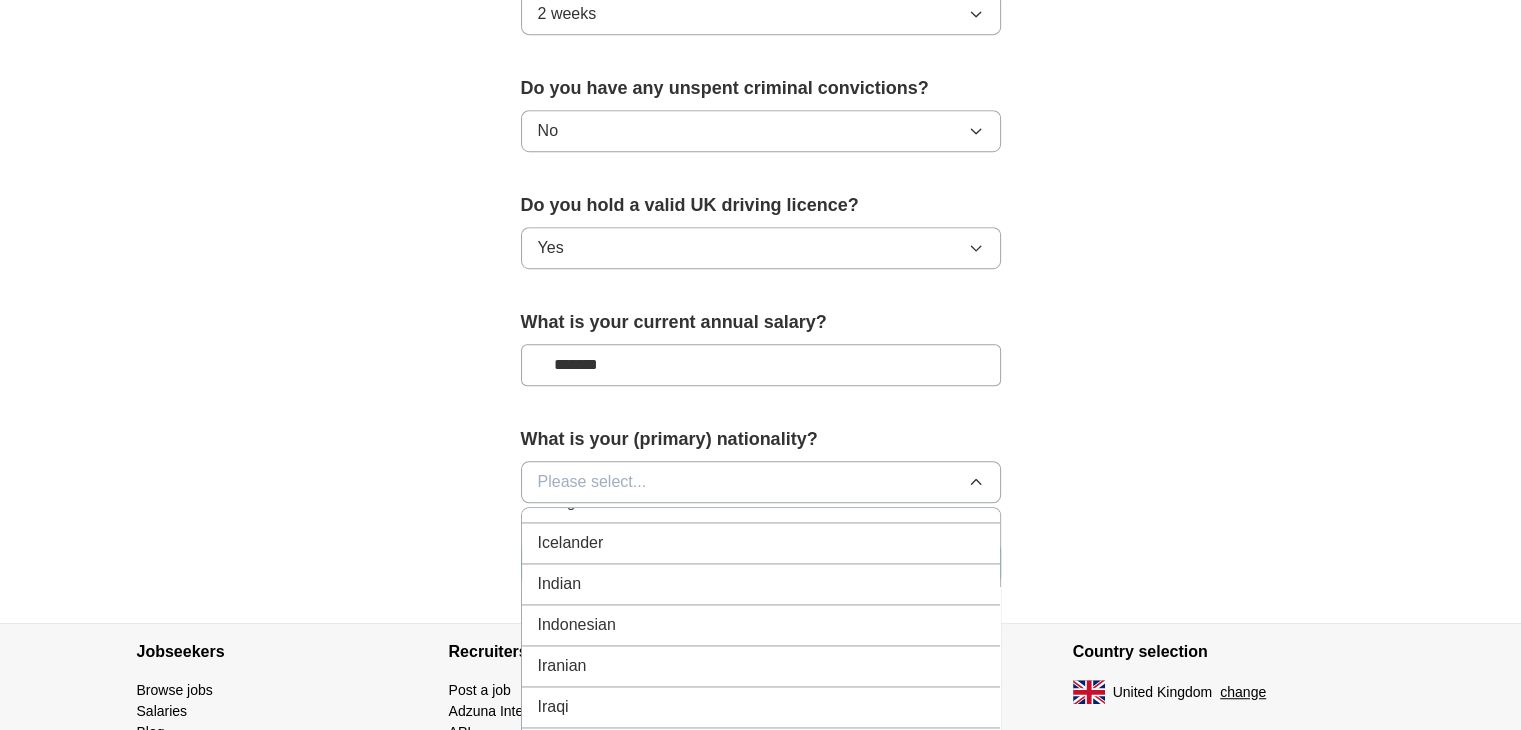 scroll, scrollTop: 3151, scrollLeft: 0, axis: vertical 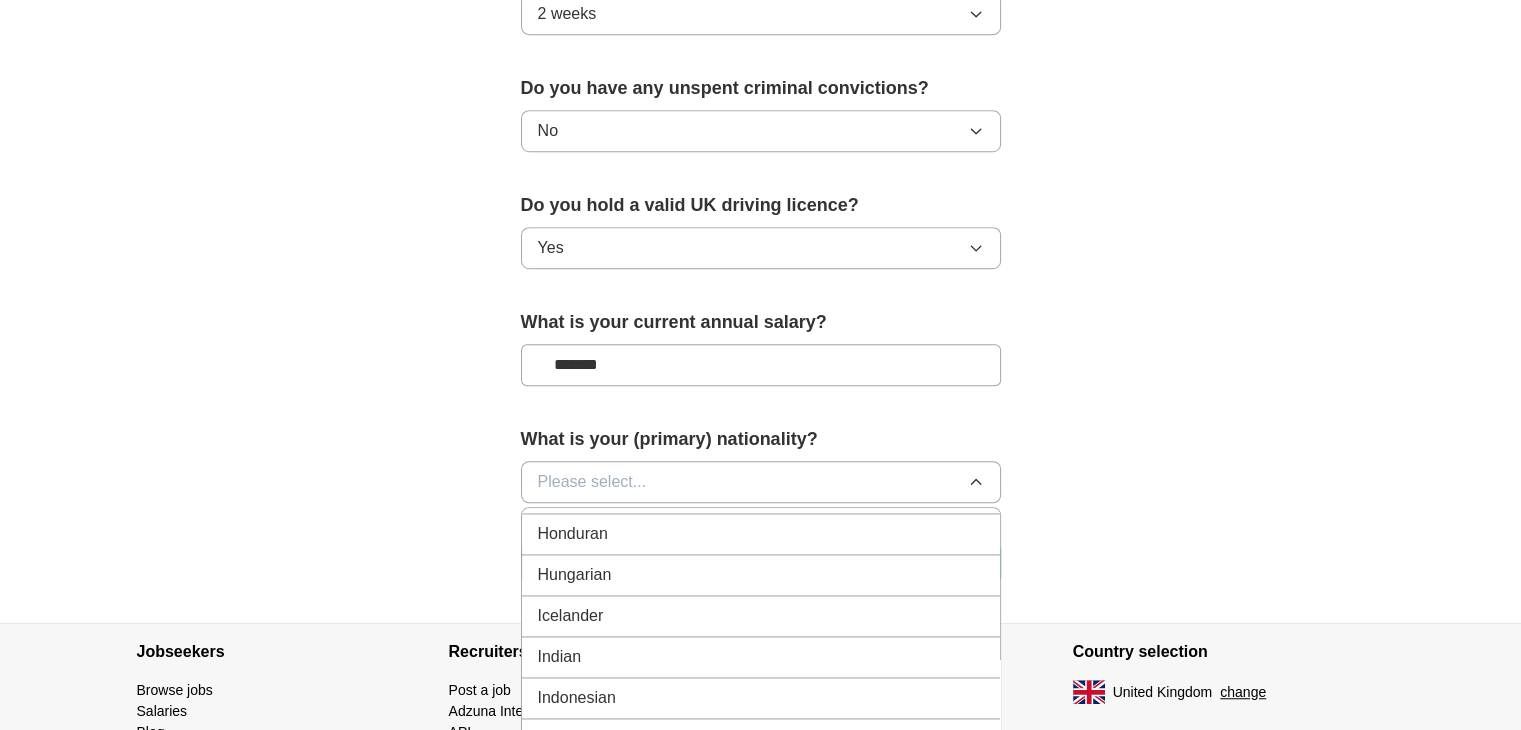 click on "Indian" at bounding box center (761, 657) 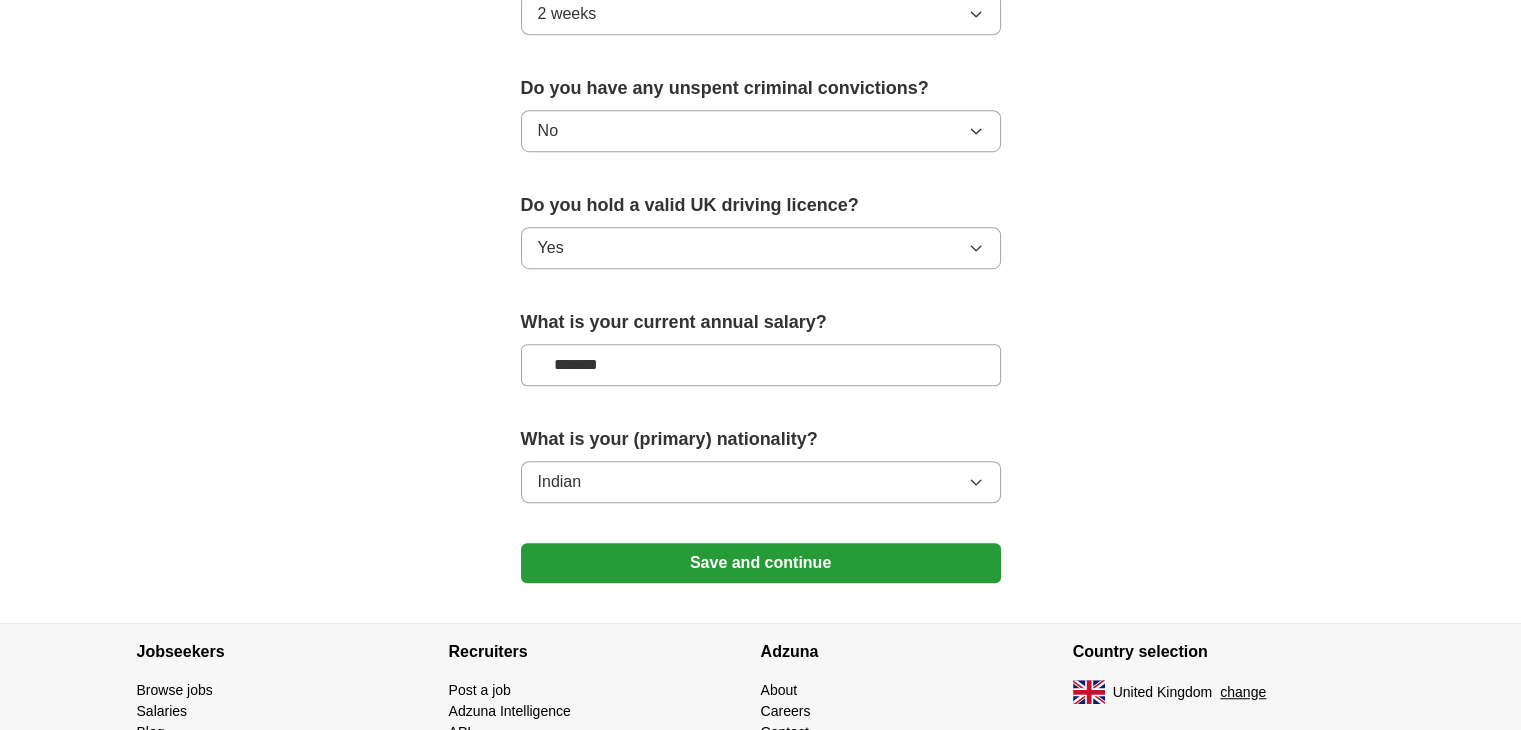 click on "Save and continue" at bounding box center (761, 563) 